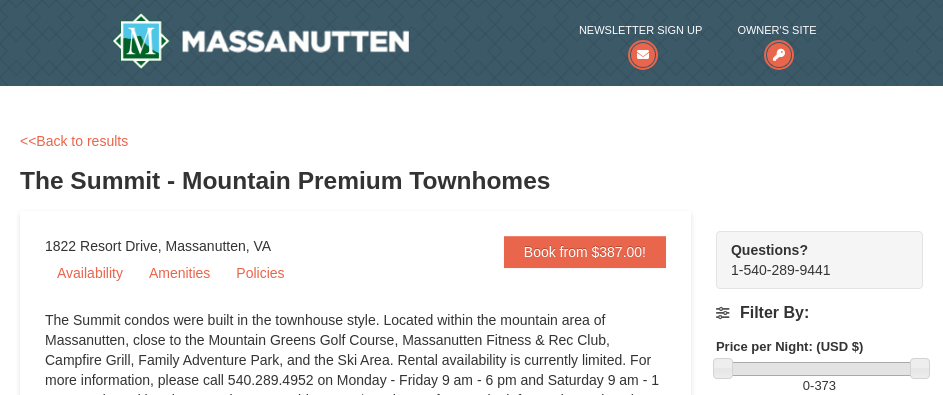 scroll, scrollTop: 735, scrollLeft: 0, axis: vertical 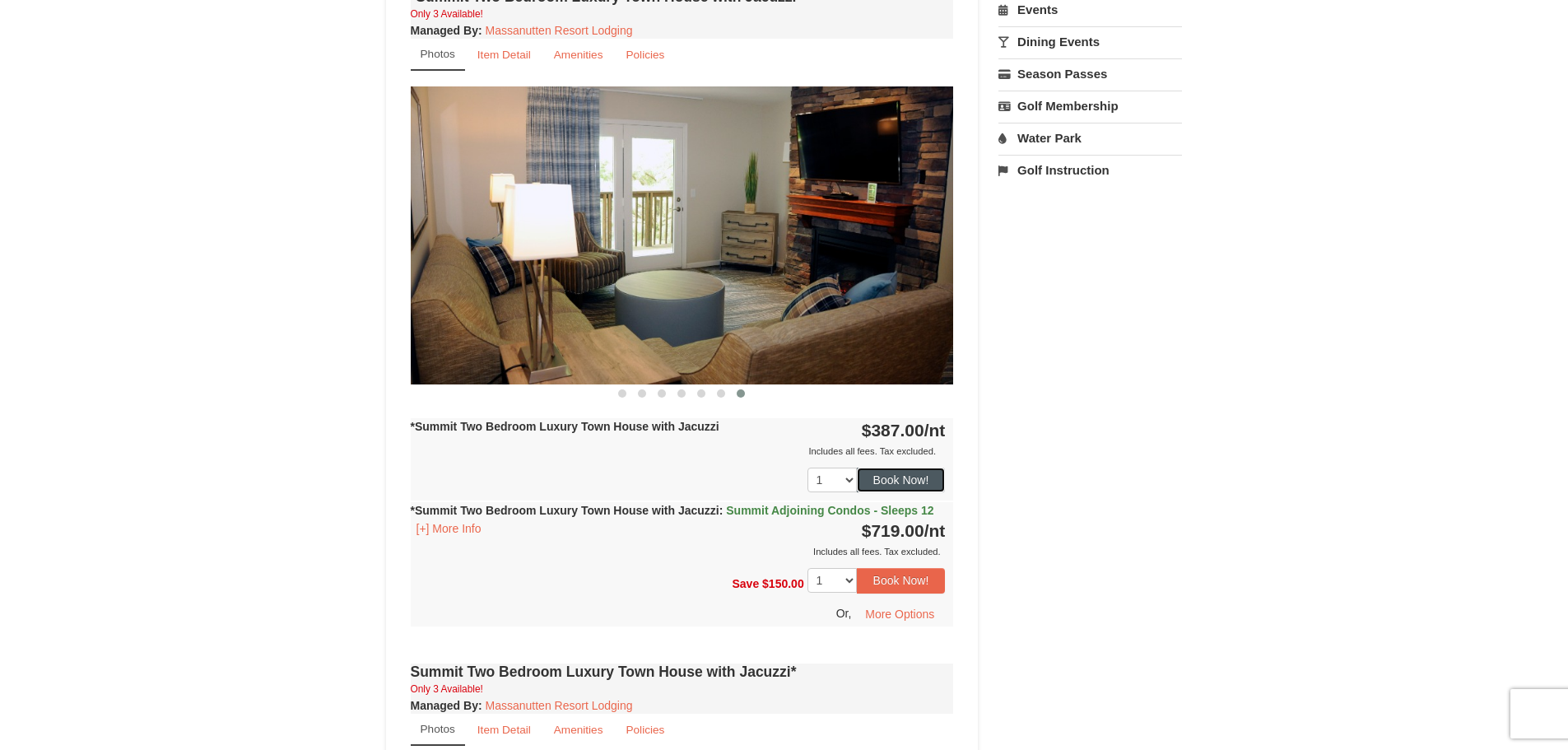 click on "Book Now!" at bounding box center [901, 480] 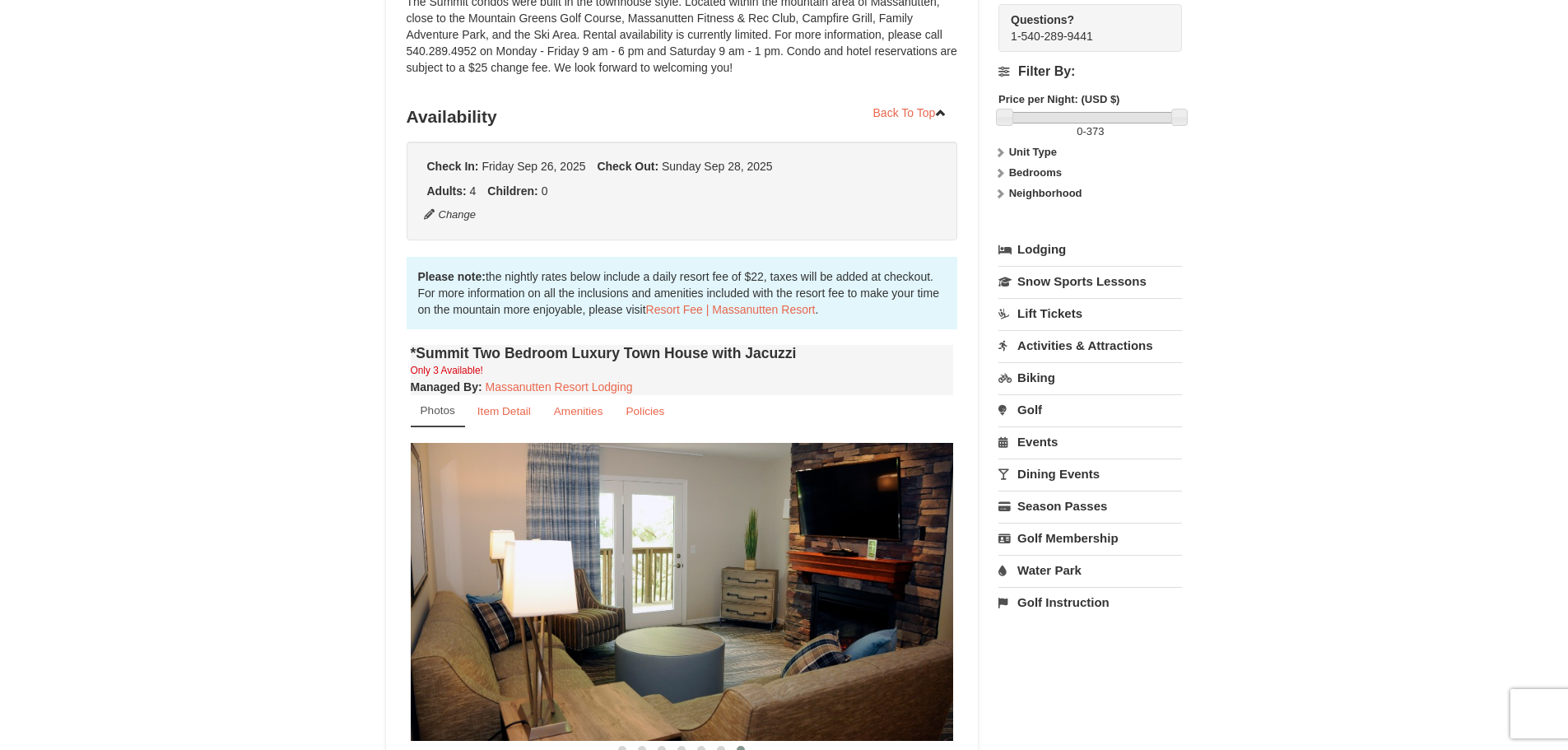 scroll, scrollTop: 161, scrollLeft: 0, axis: vertical 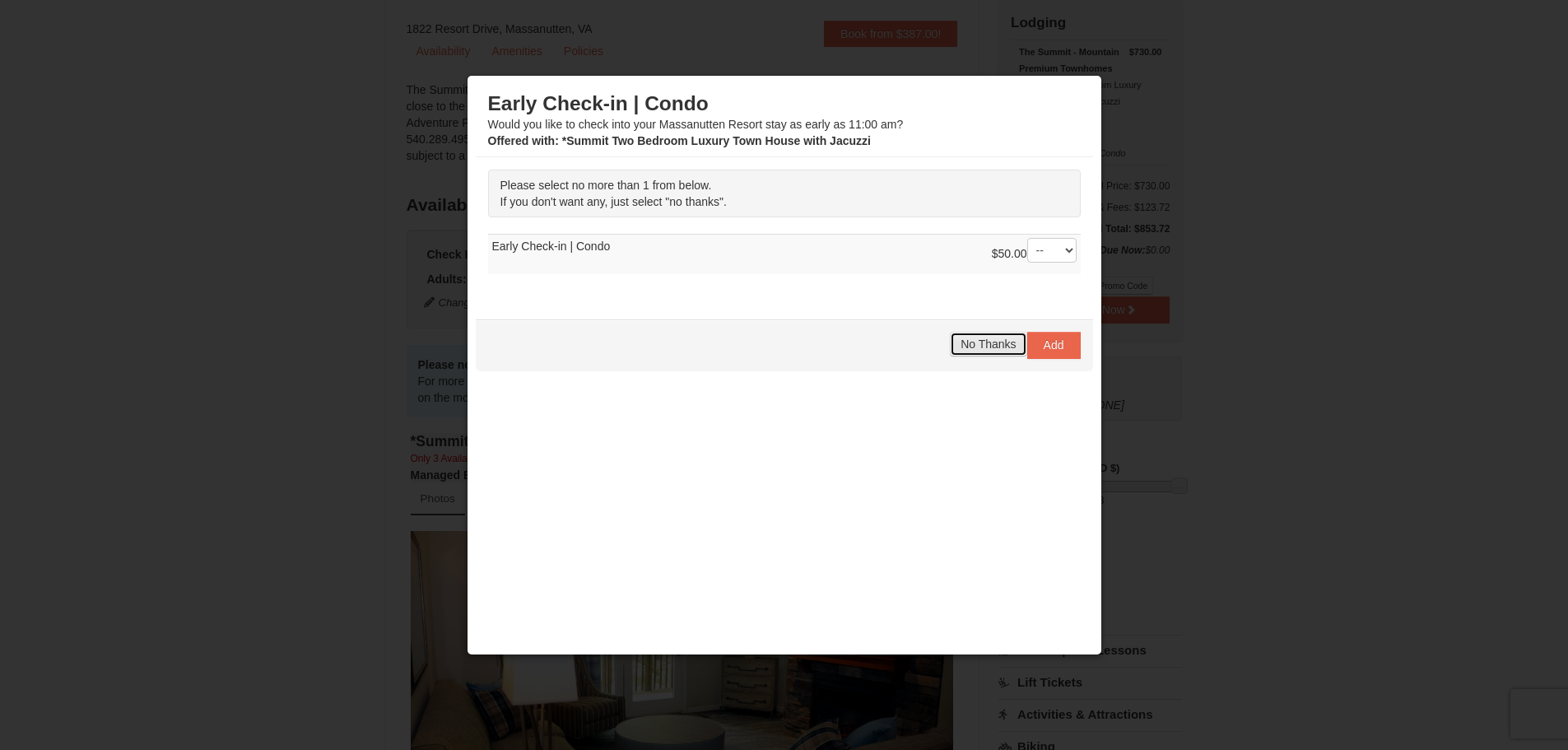 click on "No Thanks" at bounding box center [988, 344] 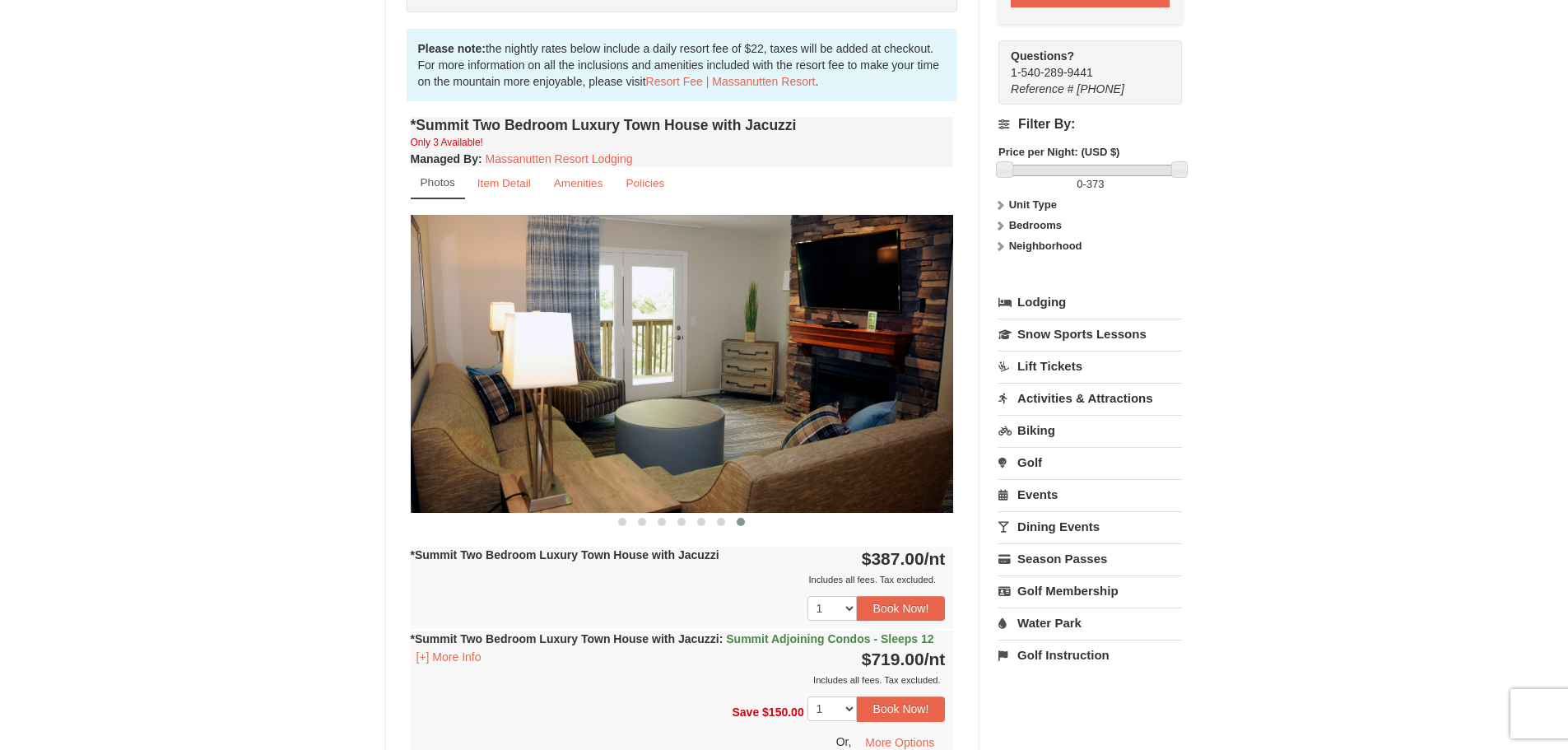 scroll, scrollTop: 460, scrollLeft: 0, axis: vertical 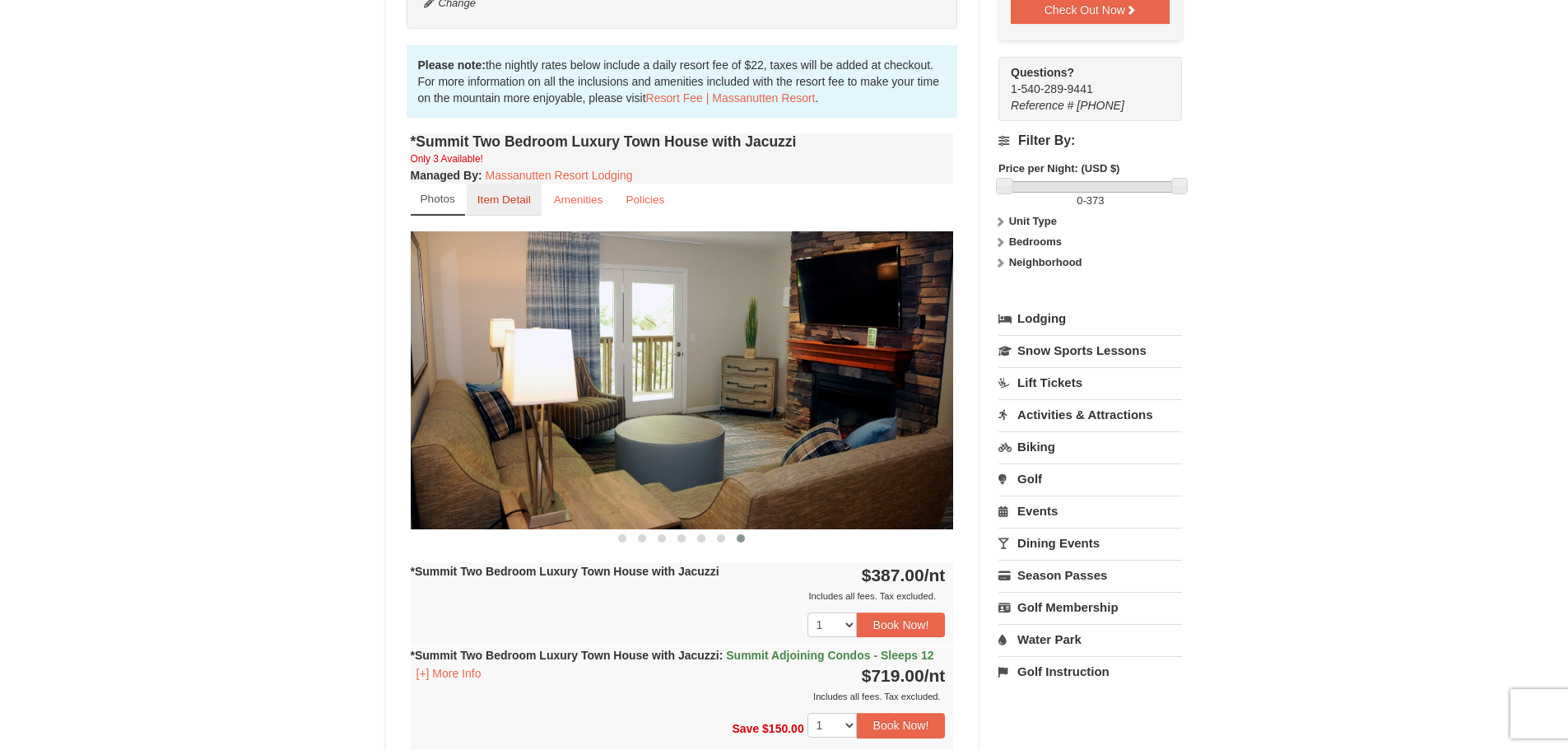 click on "Item Detail" at bounding box center [504, 199] 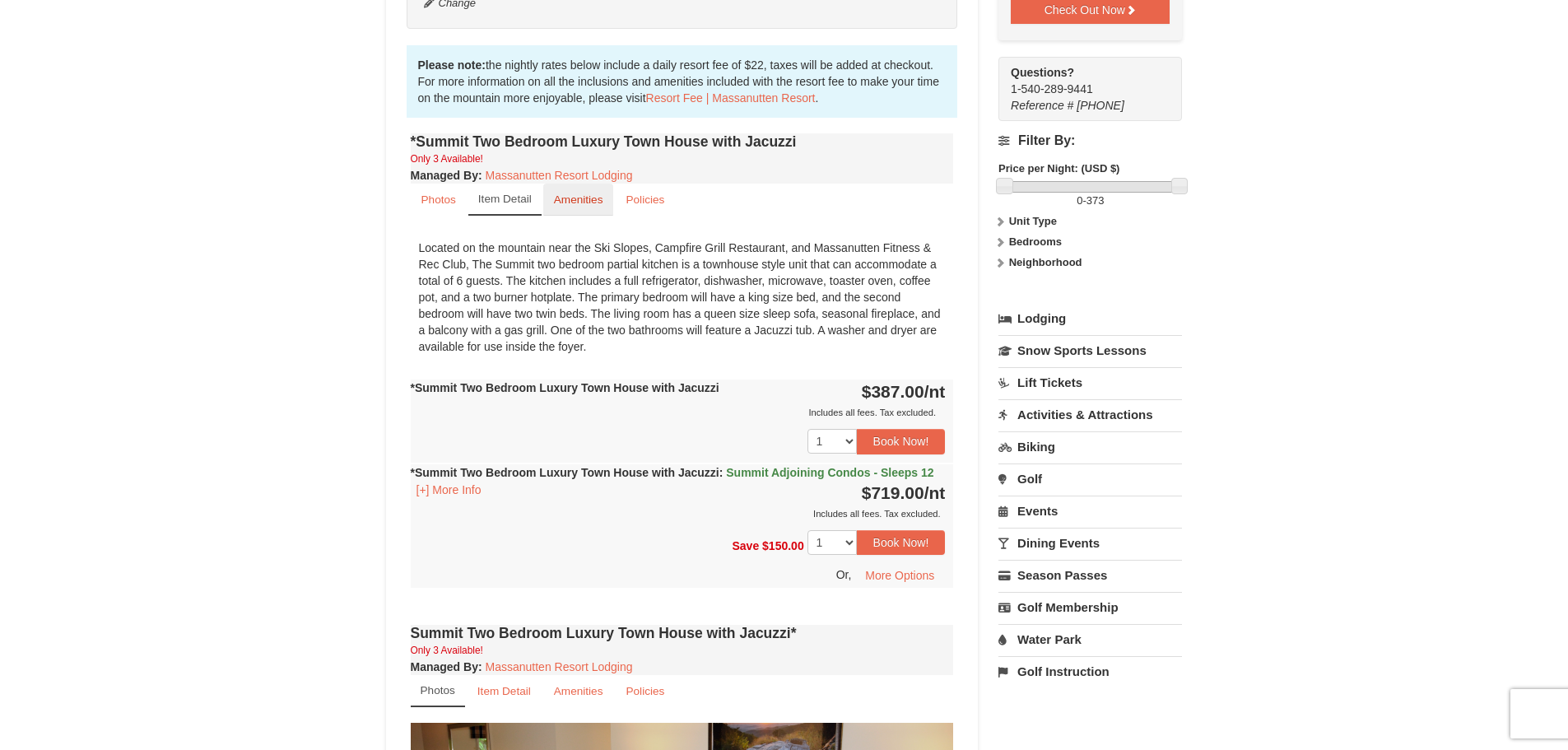 click on "Amenities" at bounding box center [579, 199] 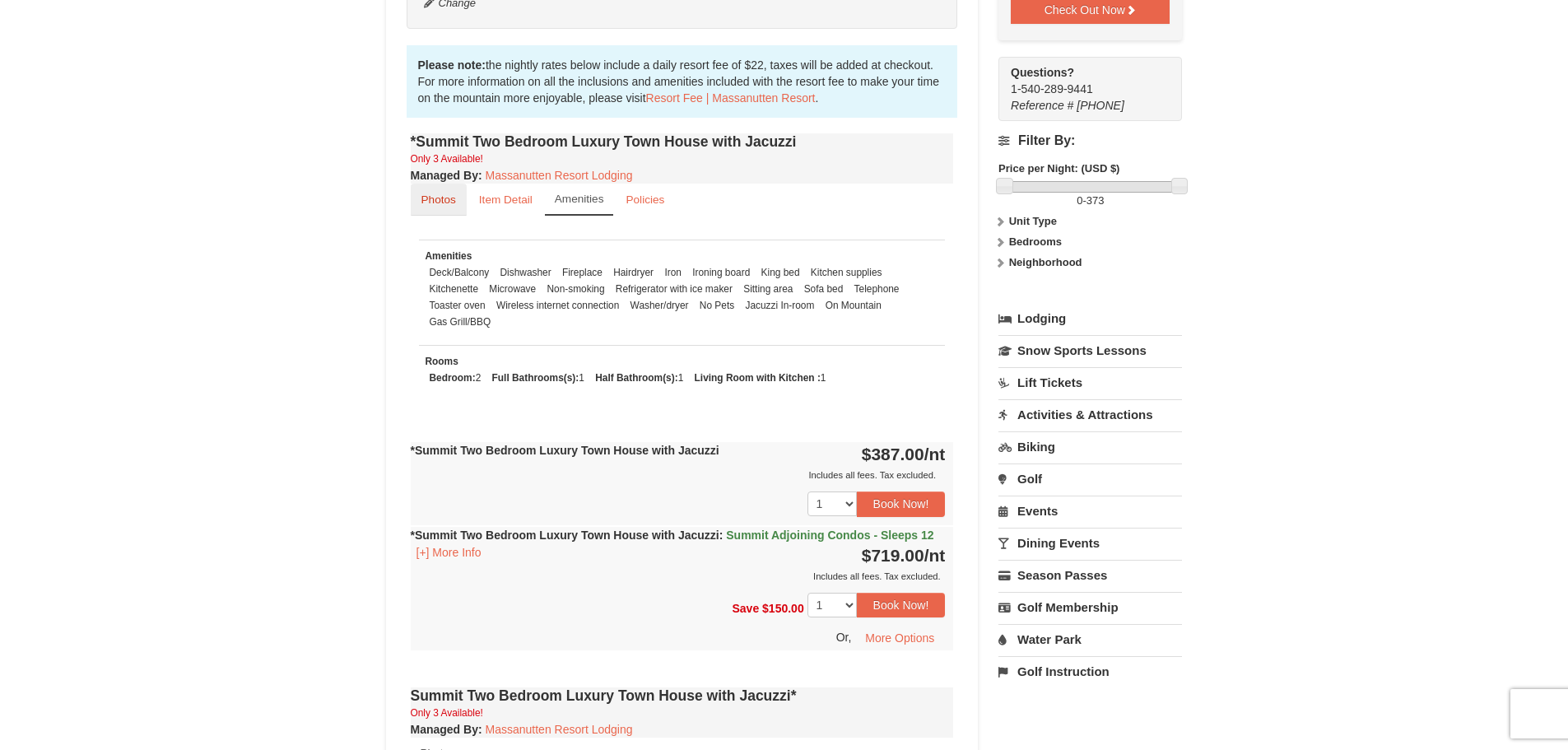 click on "Photos" at bounding box center [439, 199] 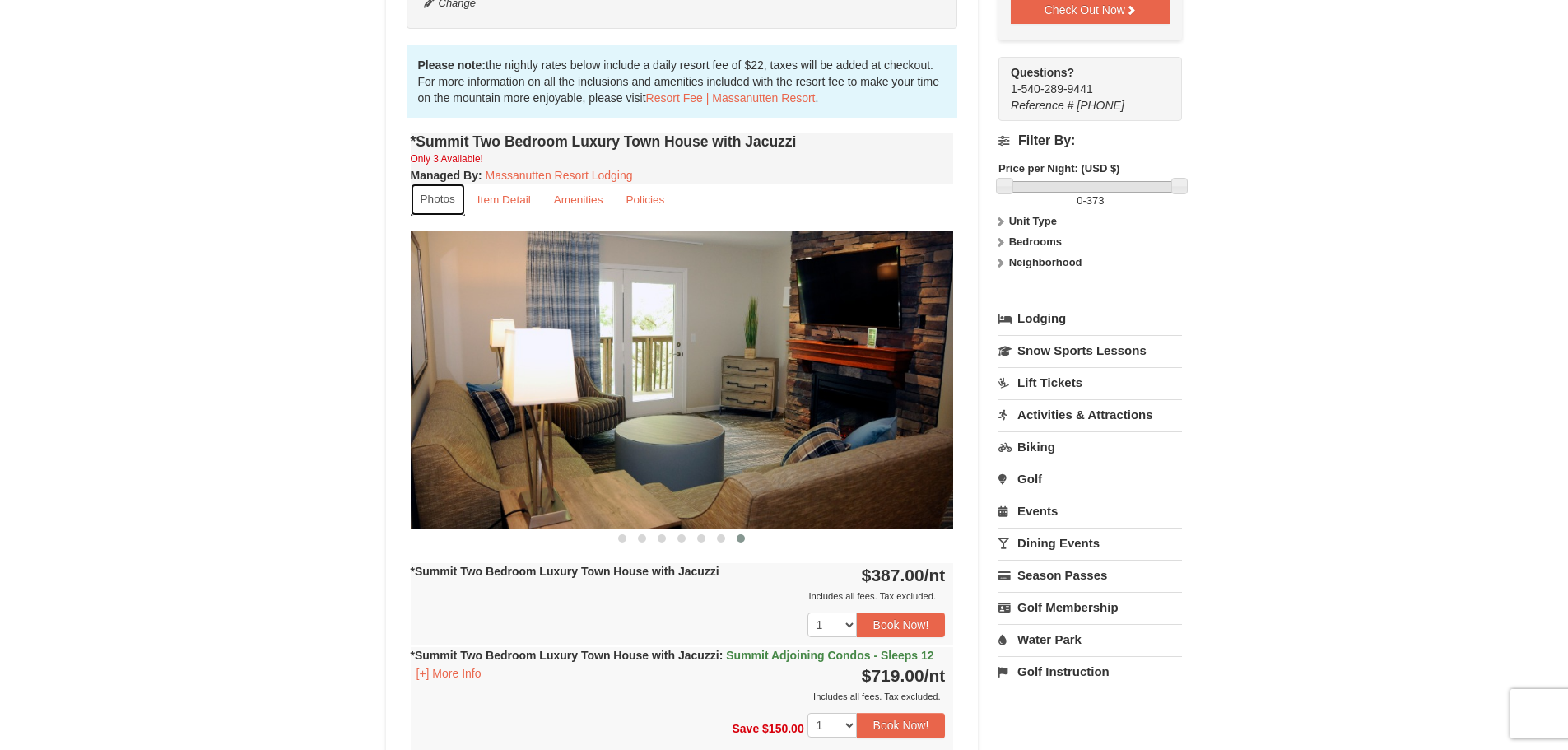 scroll, scrollTop: 0, scrollLeft: 0, axis: both 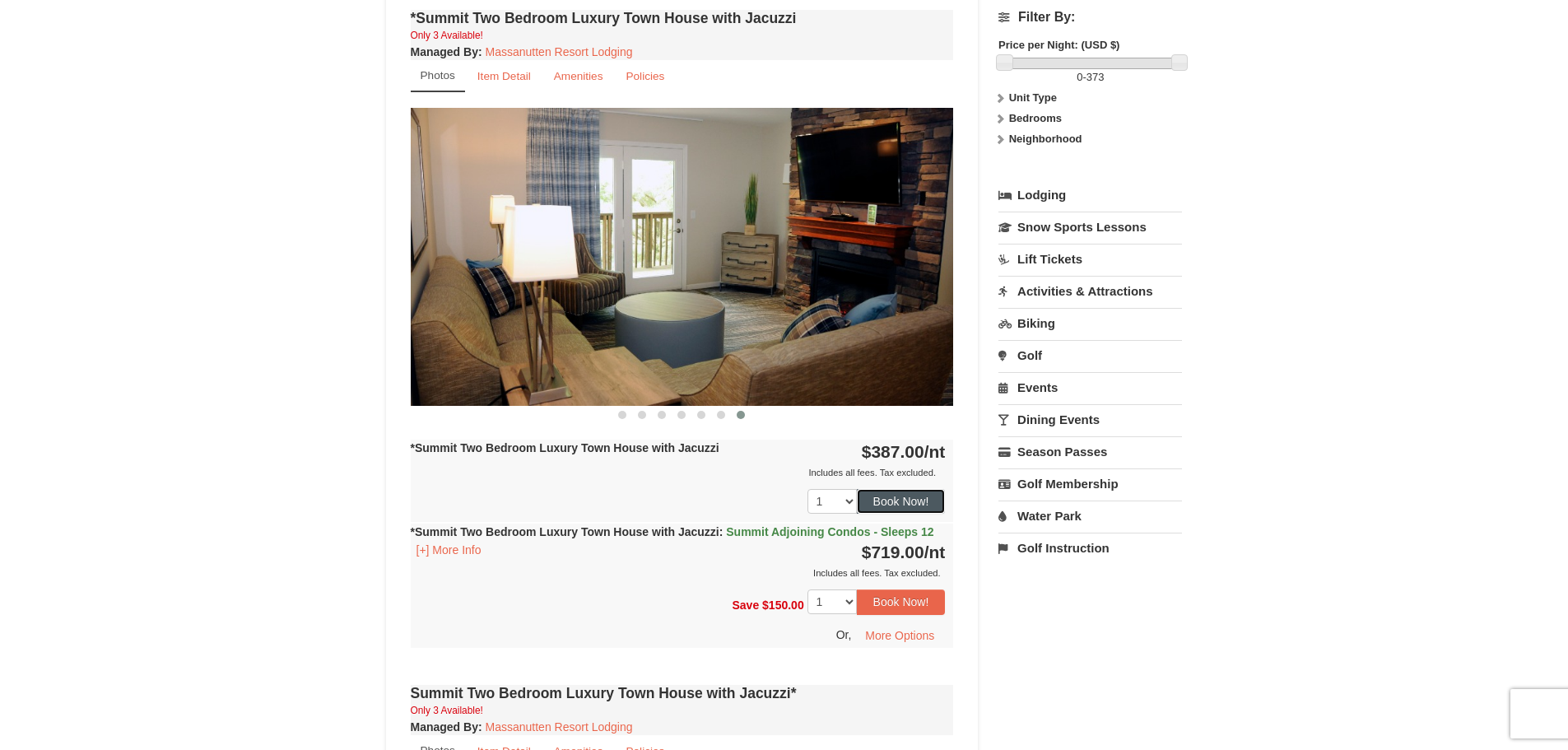 click on "Book Now!" at bounding box center [901, 501] 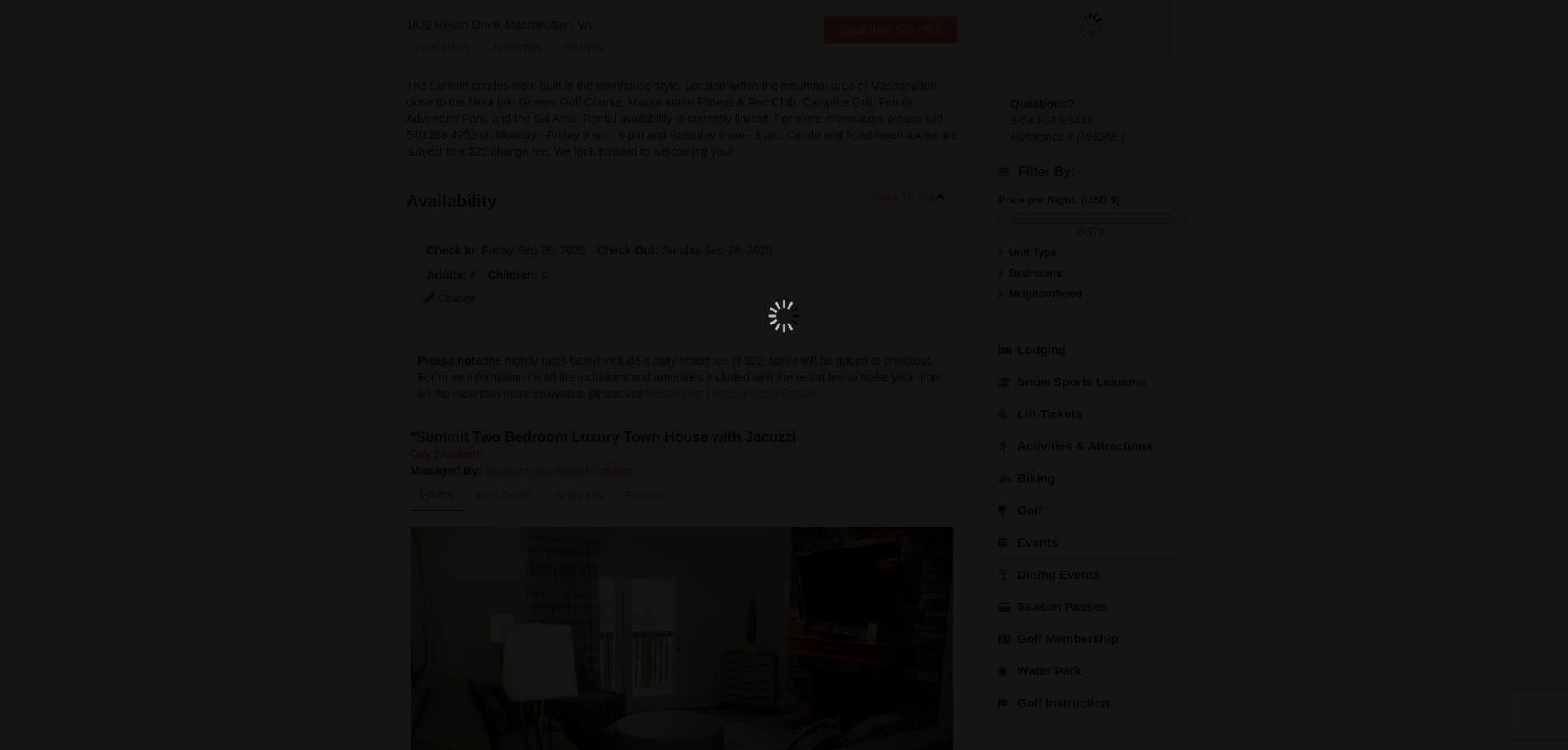scroll, scrollTop: 161, scrollLeft: 0, axis: vertical 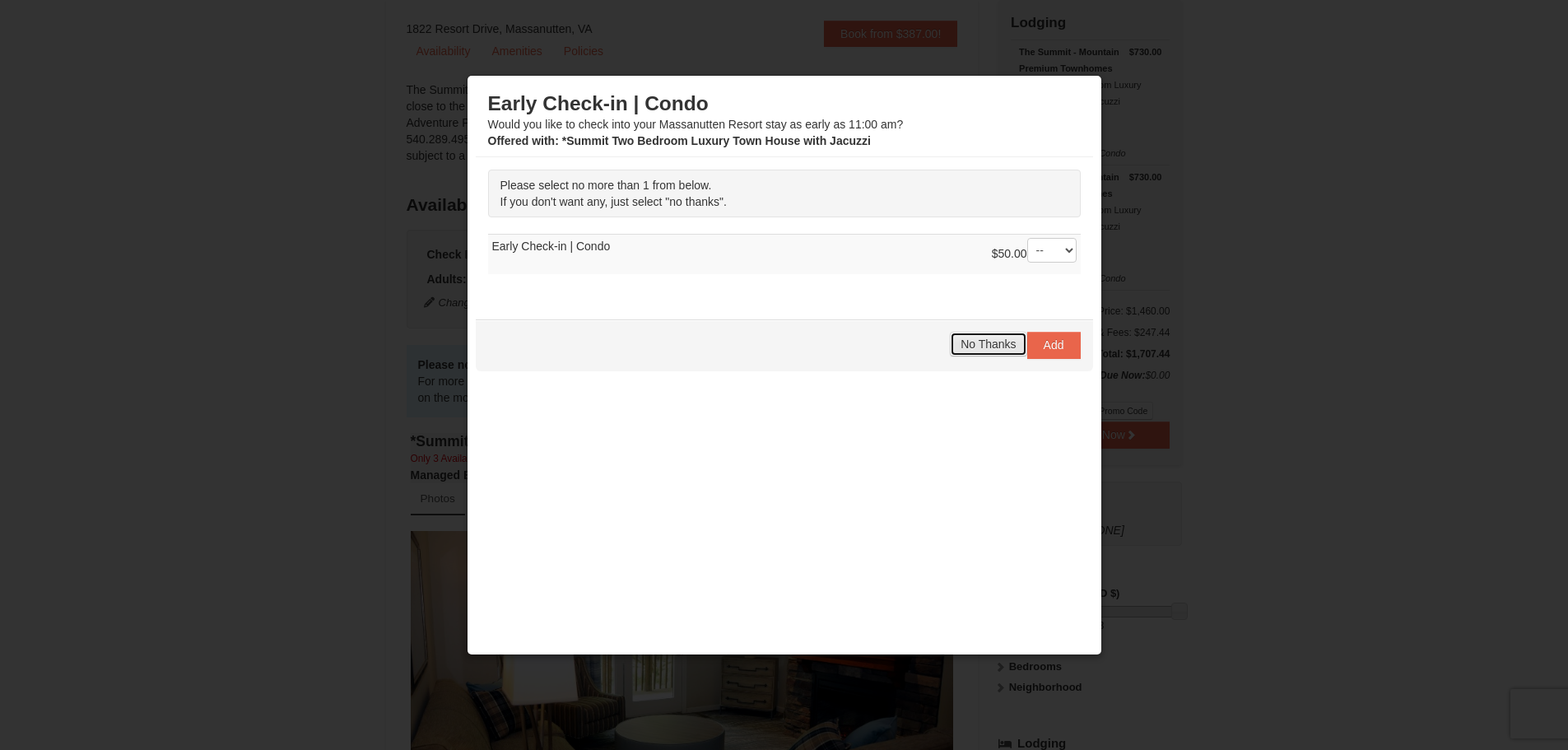 click on "No Thanks" at bounding box center (988, 344) 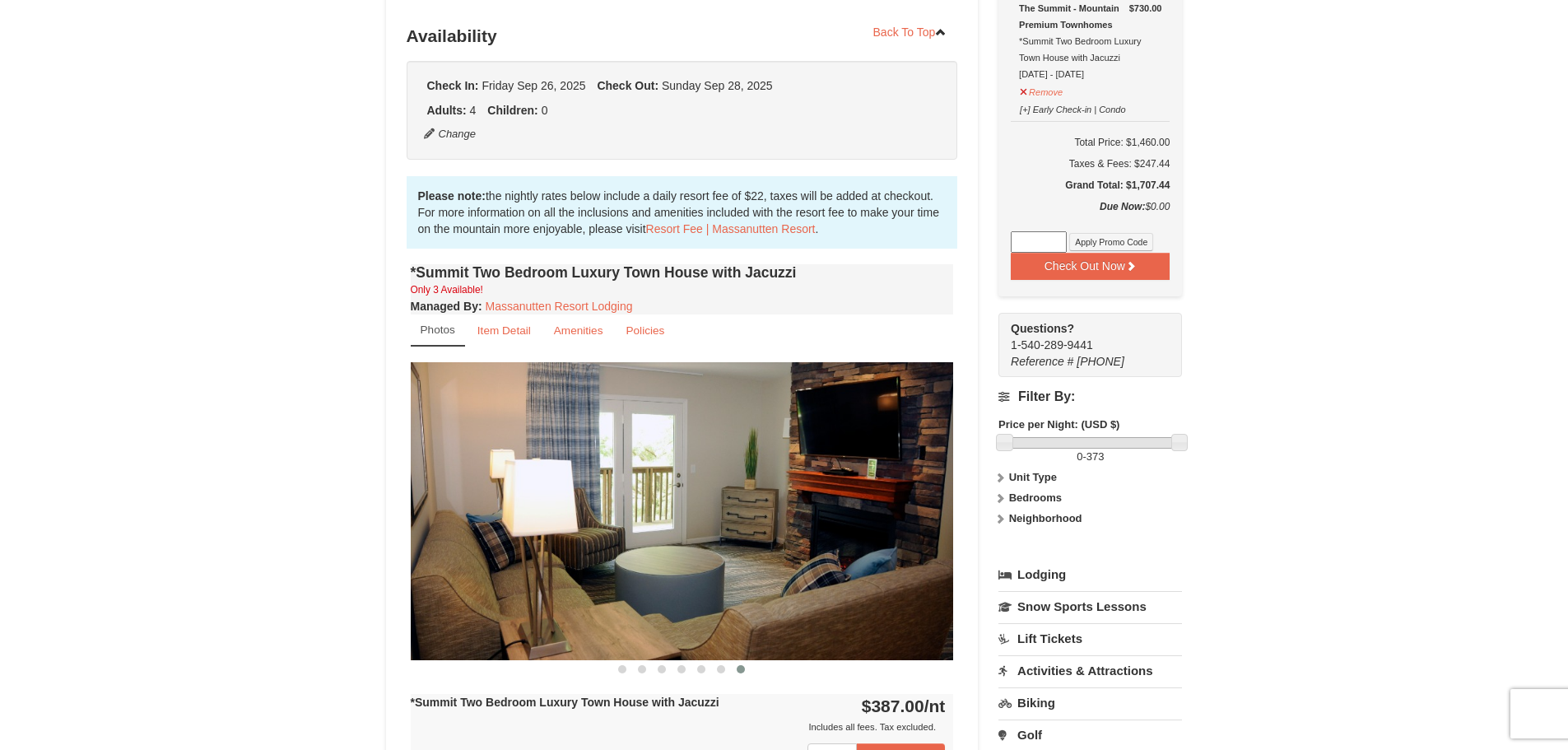 scroll, scrollTop: 641, scrollLeft: 0, axis: vertical 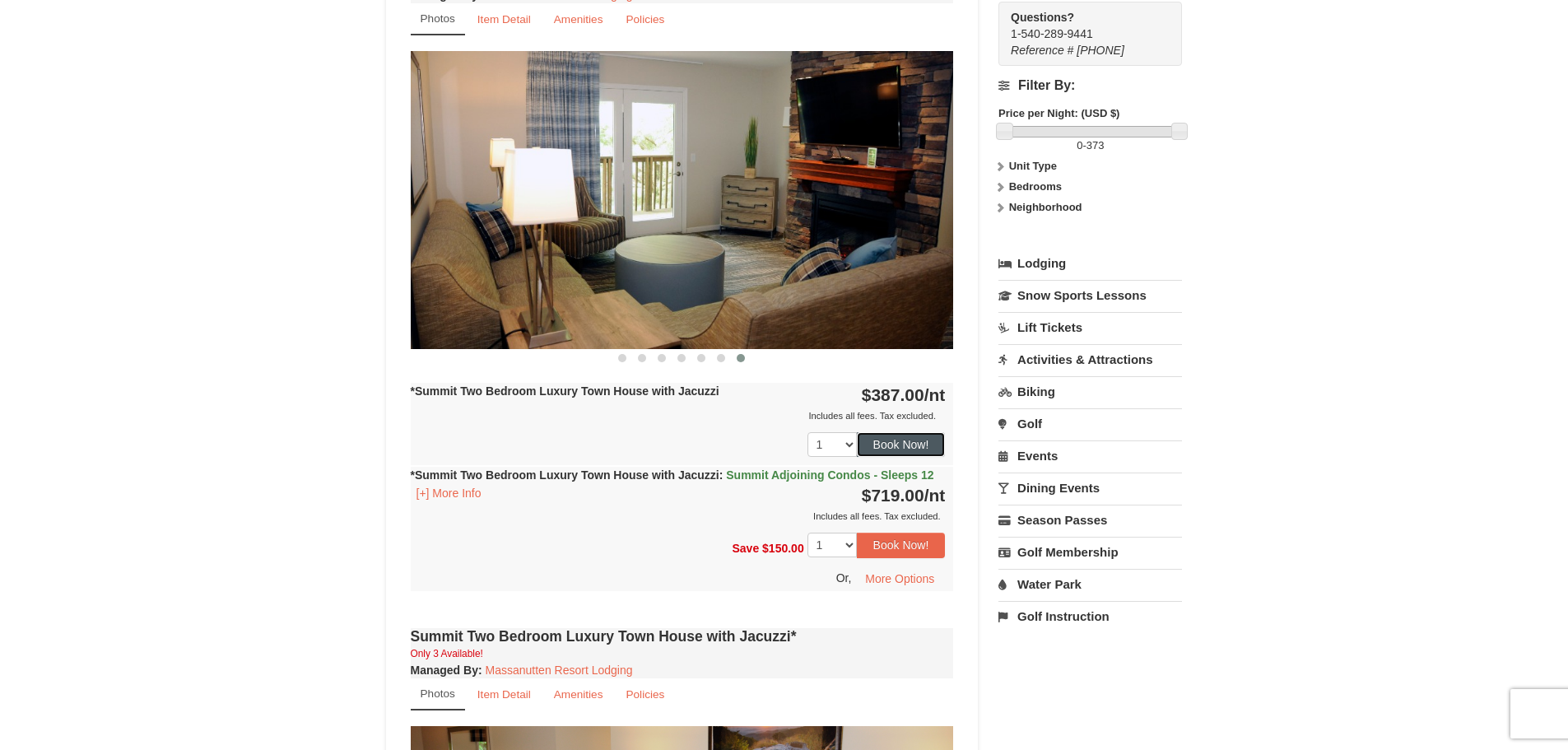 click on "Book Now!" at bounding box center (901, 445) 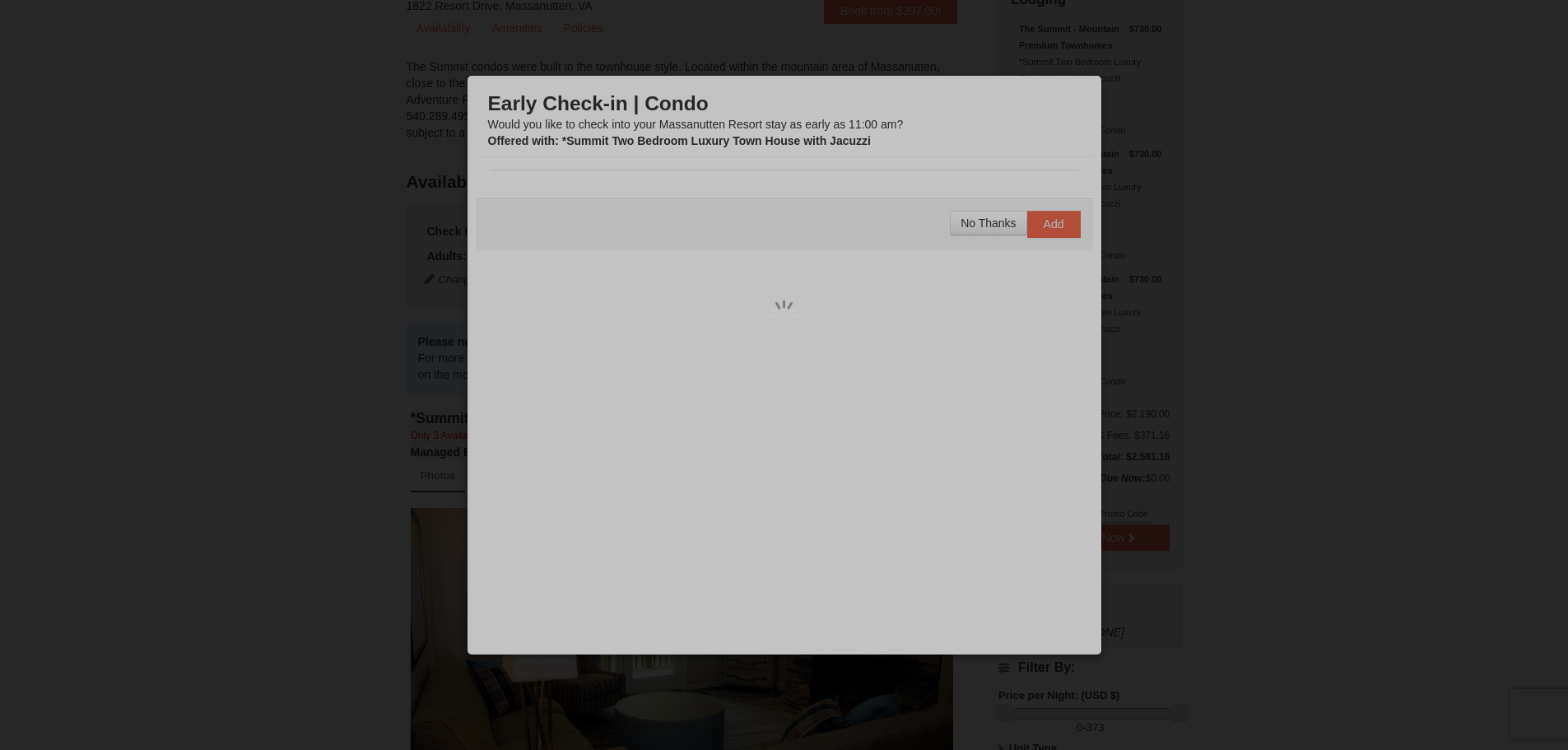 scroll, scrollTop: 161, scrollLeft: 0, axis: vertical 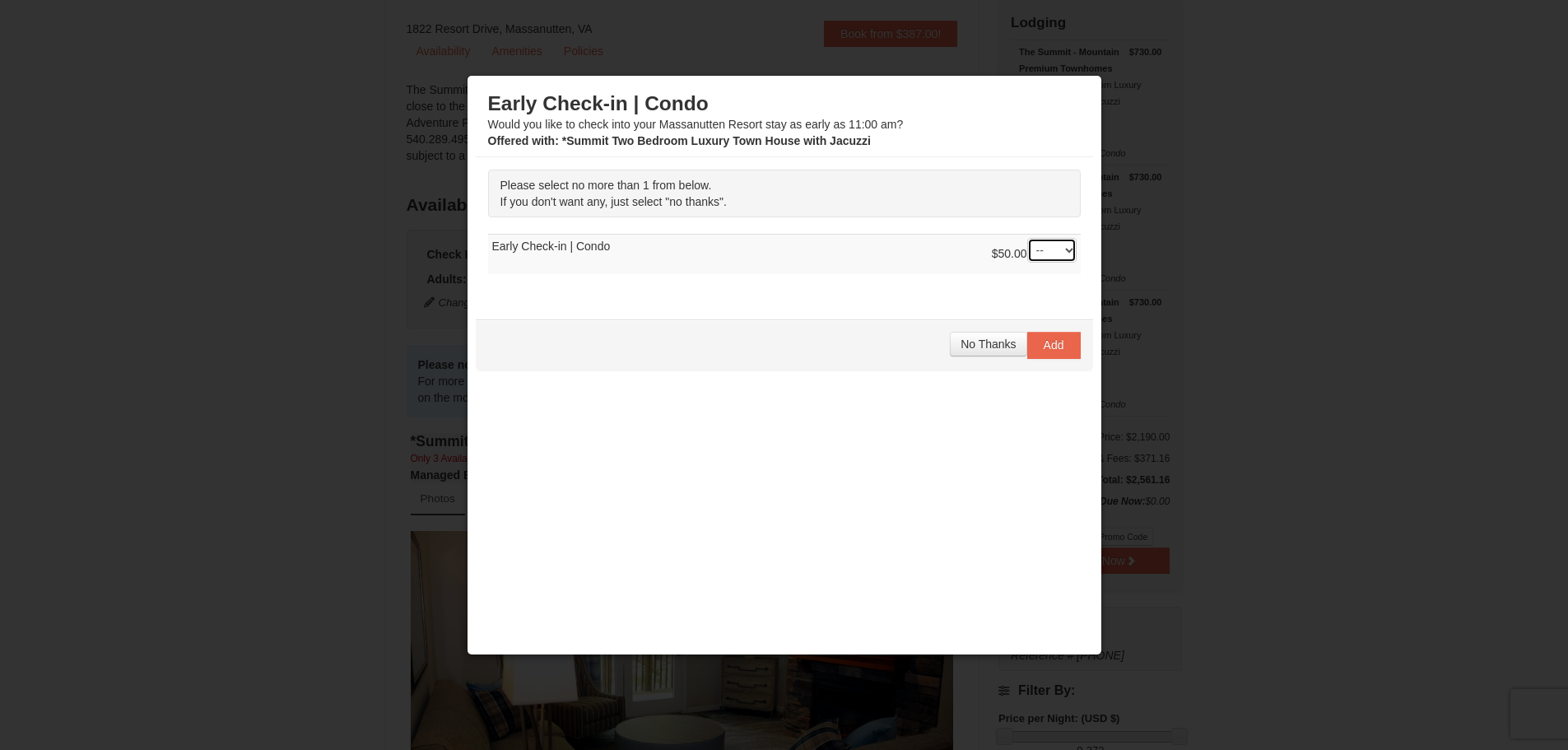click on "--
01" at bounding box center (1052, 250) 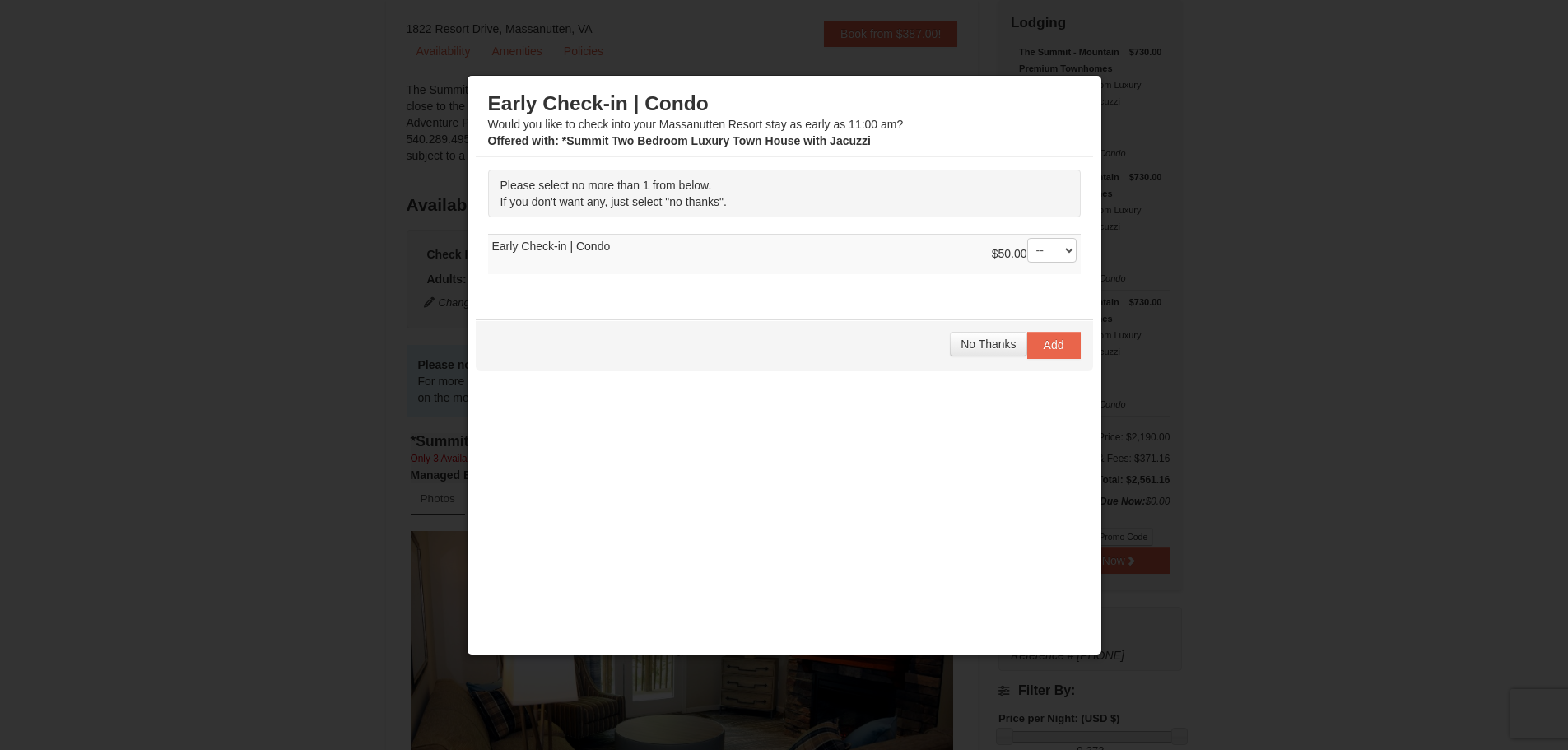 click on "$50.00
--
01
Early Check-in | Condo" at bounding box center (784, 254) 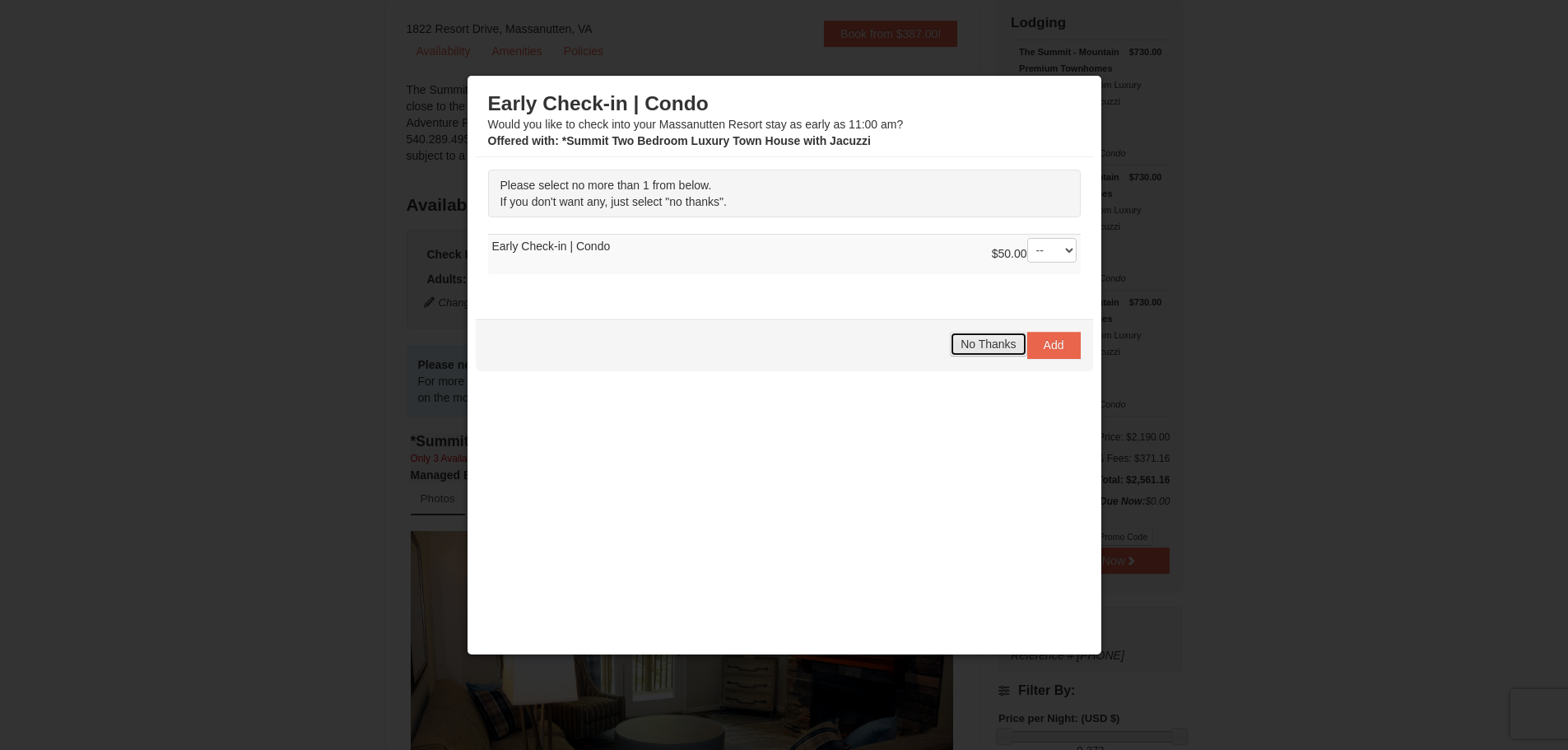 click on "No Thanks" at bounding box center [988, 344] 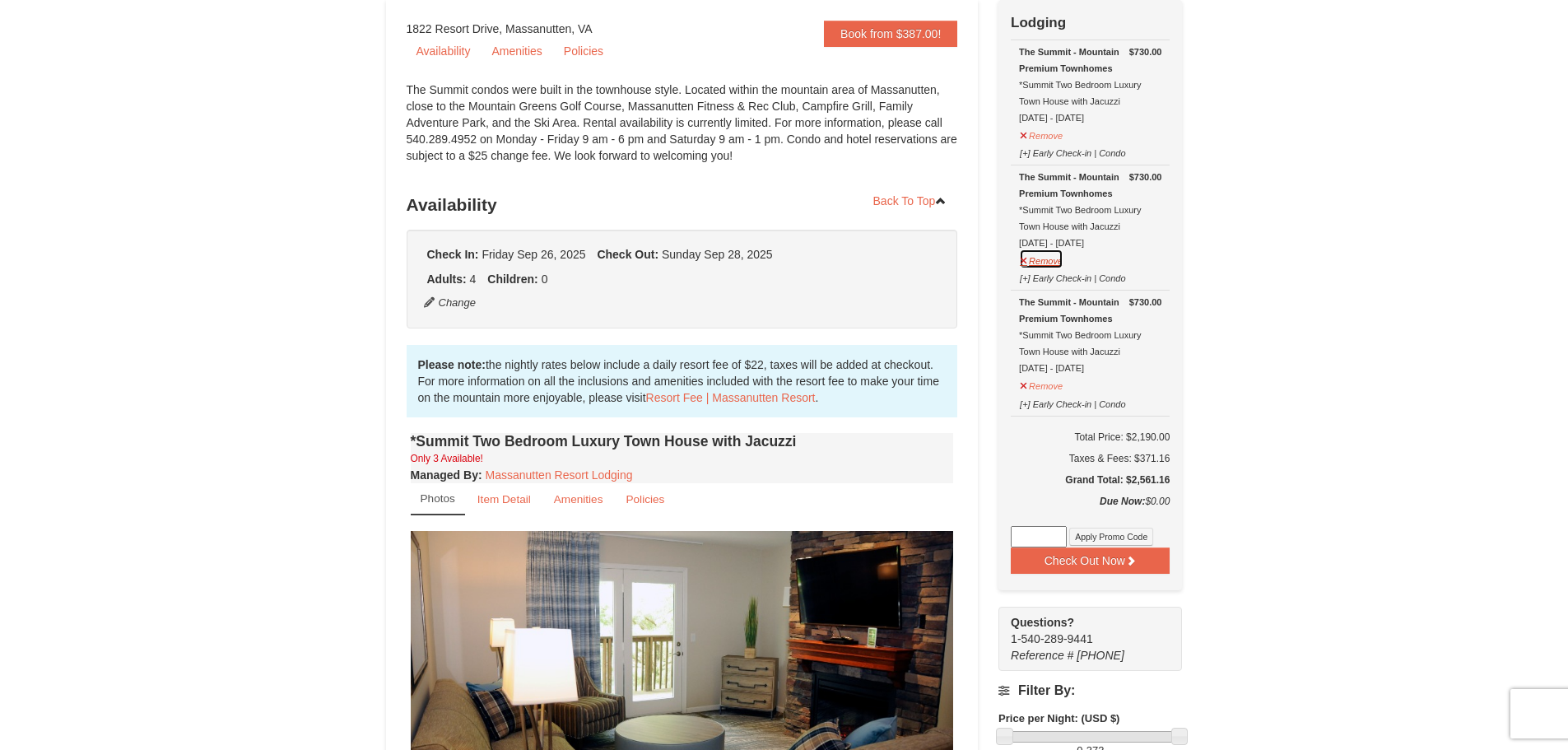 click on "Remove" at bounding box center [1041, 259] 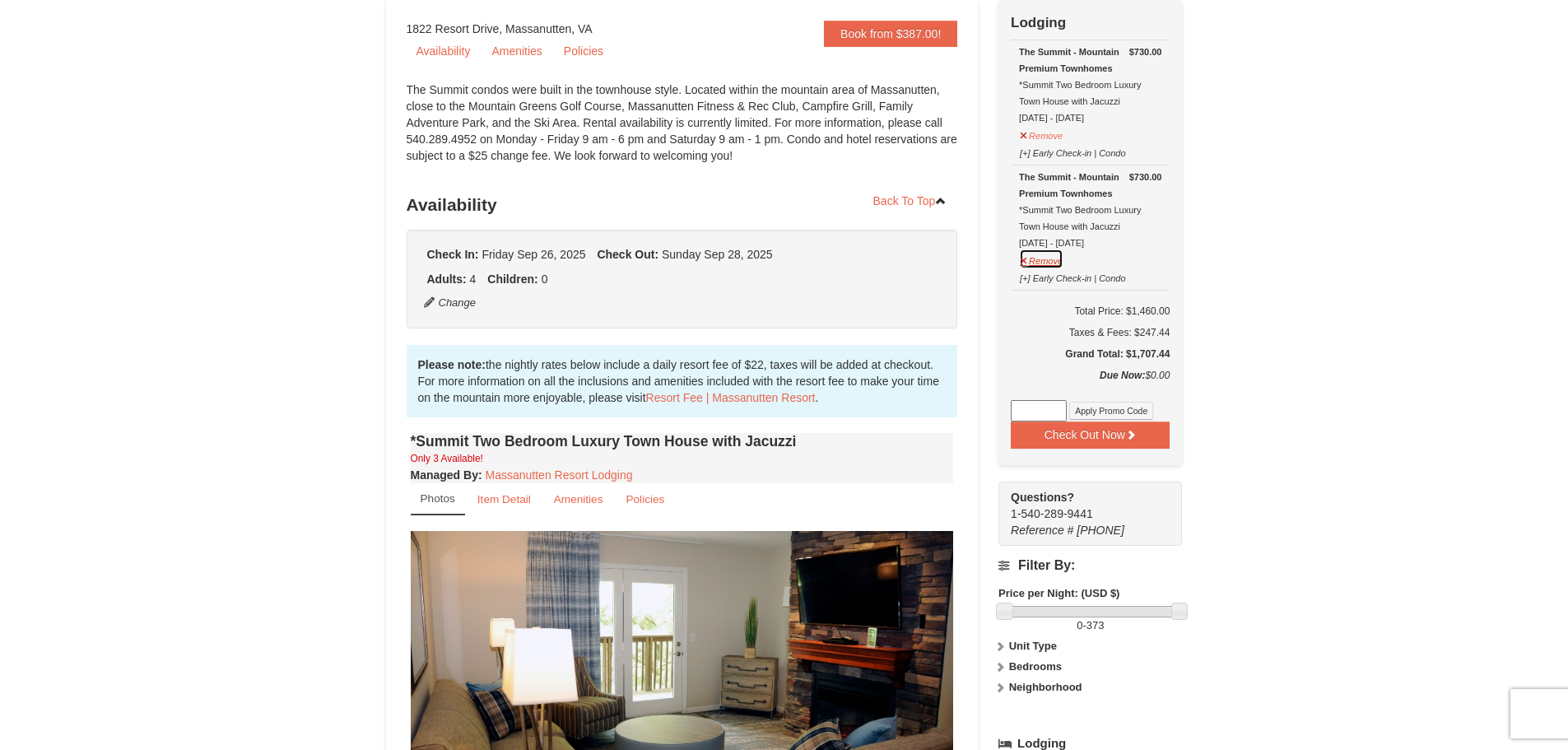click on "Remove" at bounding box center (1041, 259) 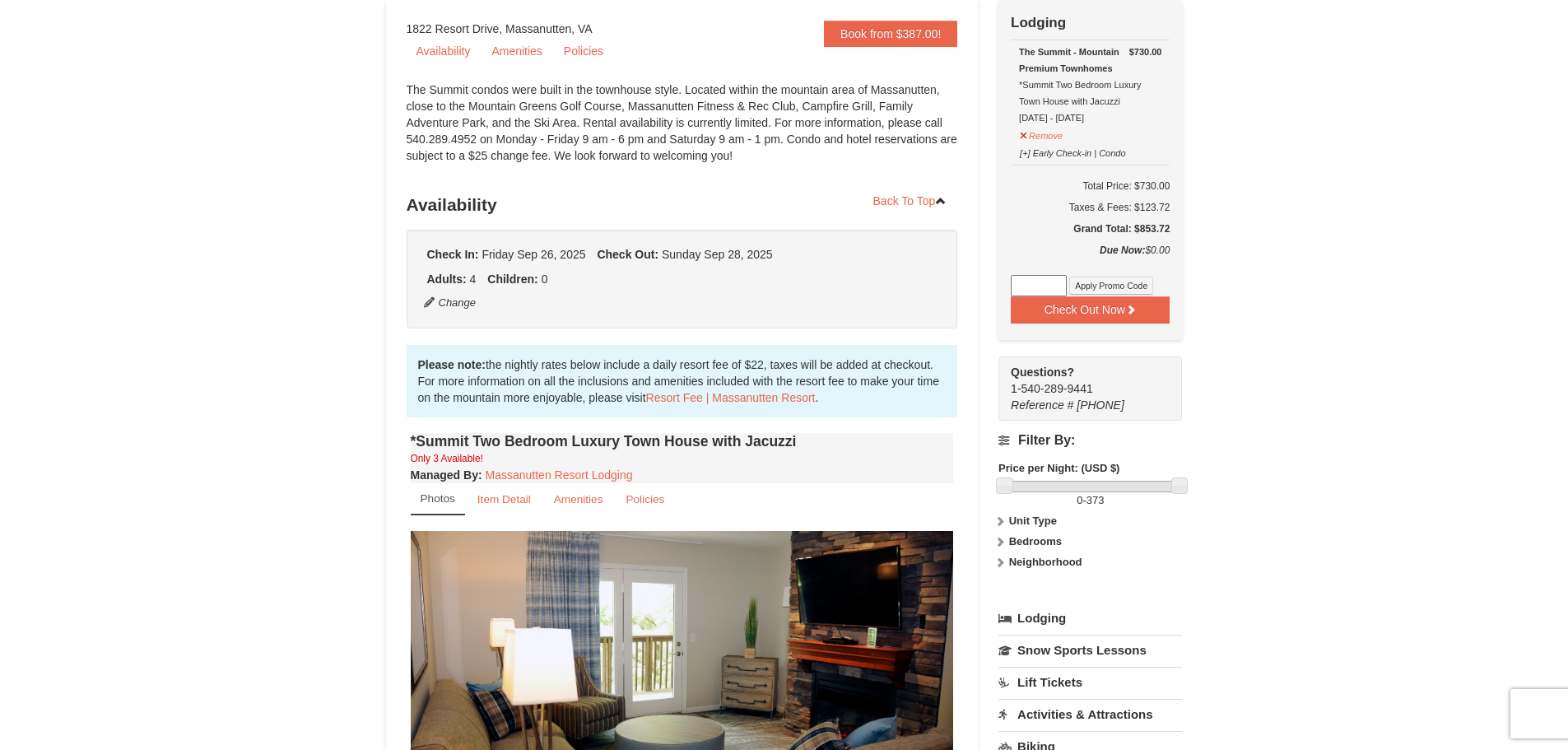 click at bounding box center [1039, 286] 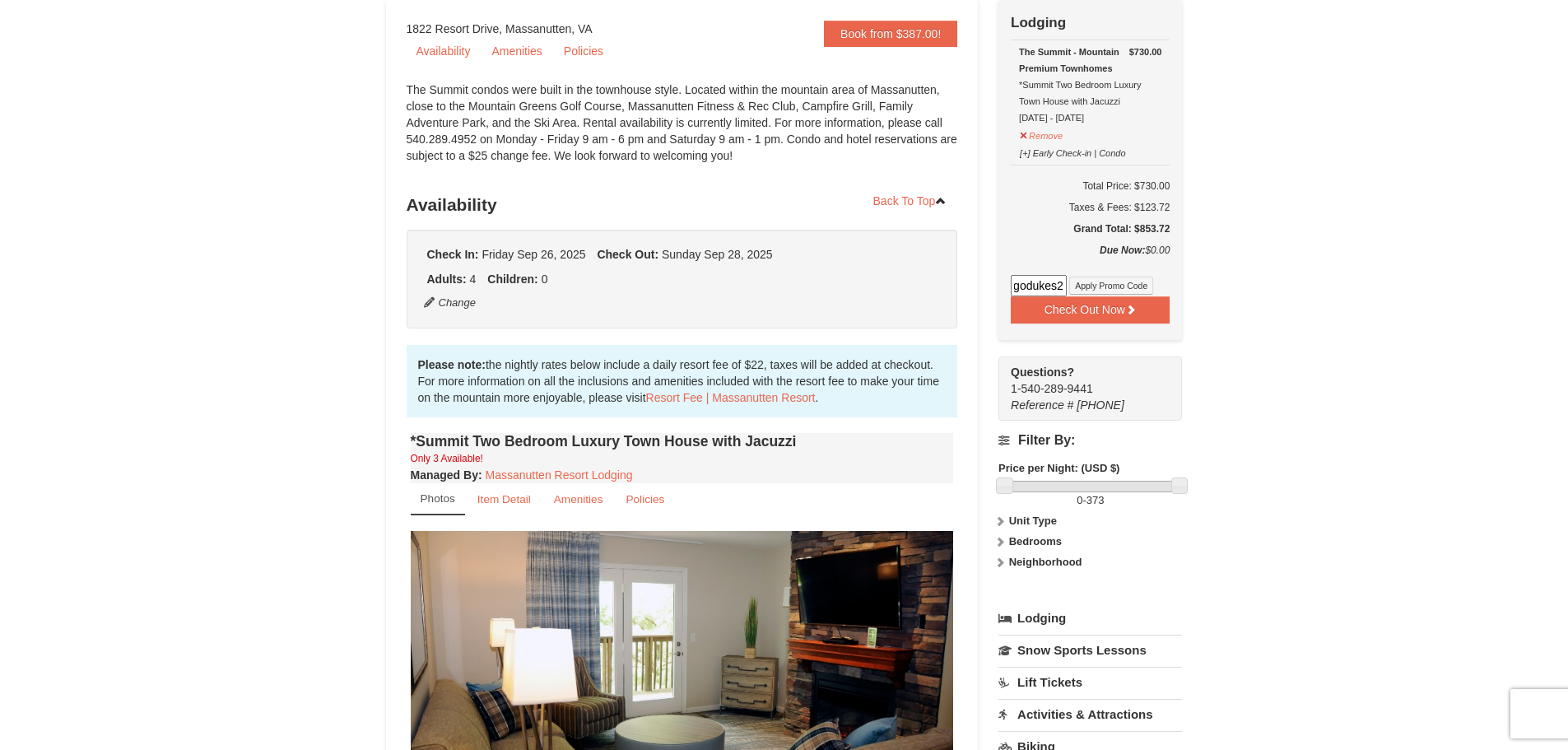 scroll, scrollTop: 0, scrollLeft: 7, axis: horizontal 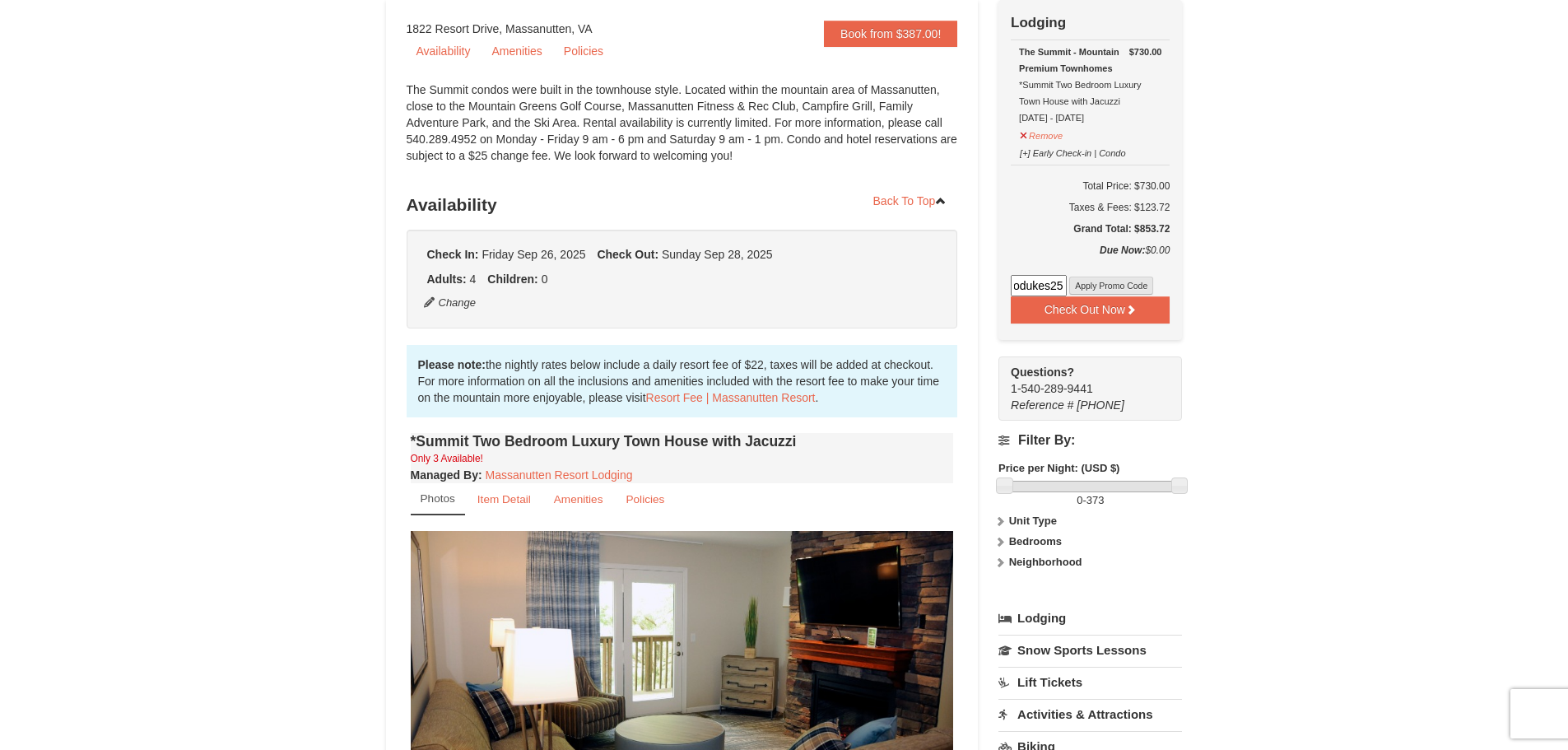 type on "godukes25" 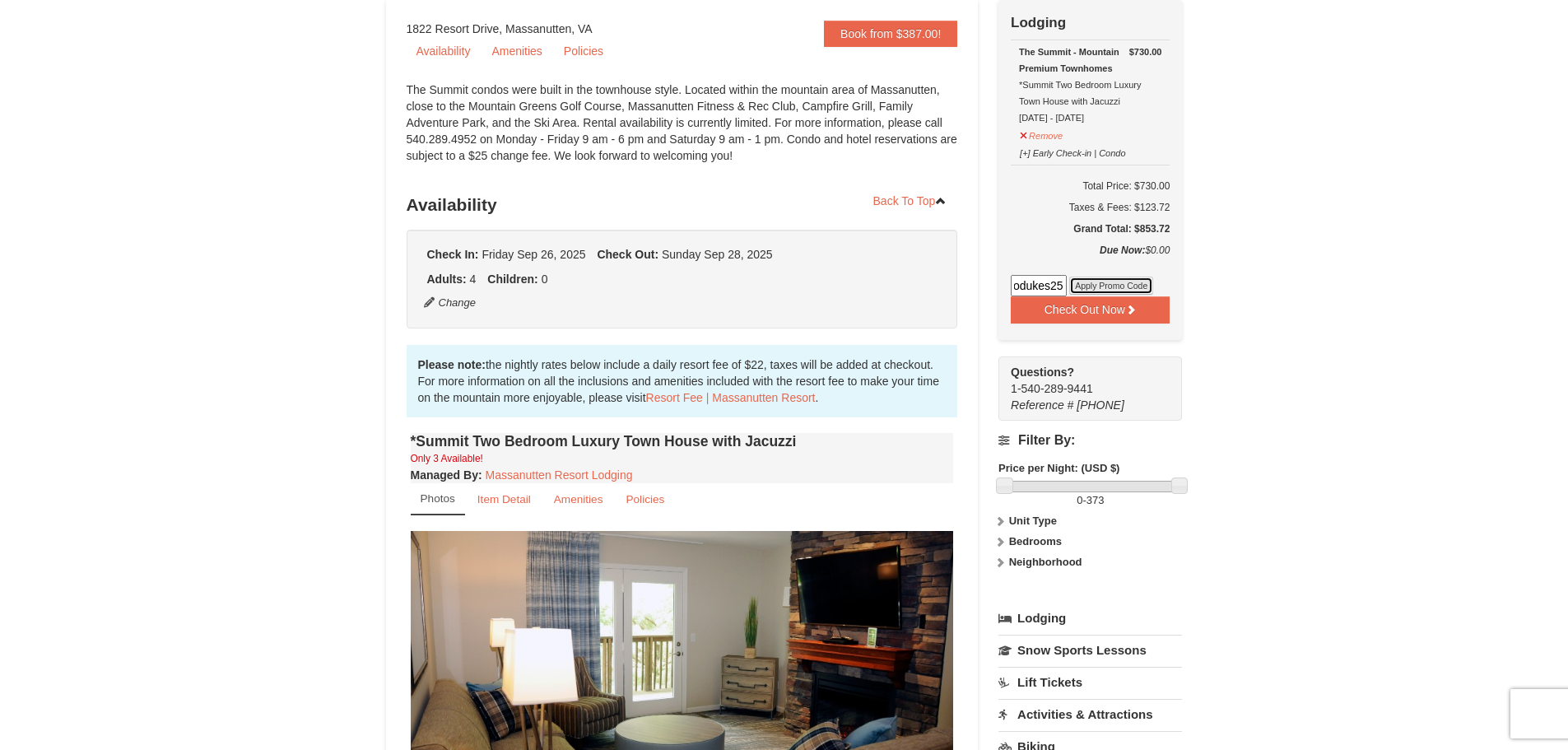 scroll, scrollTop: 0, scrollLeft: 0, axis: both 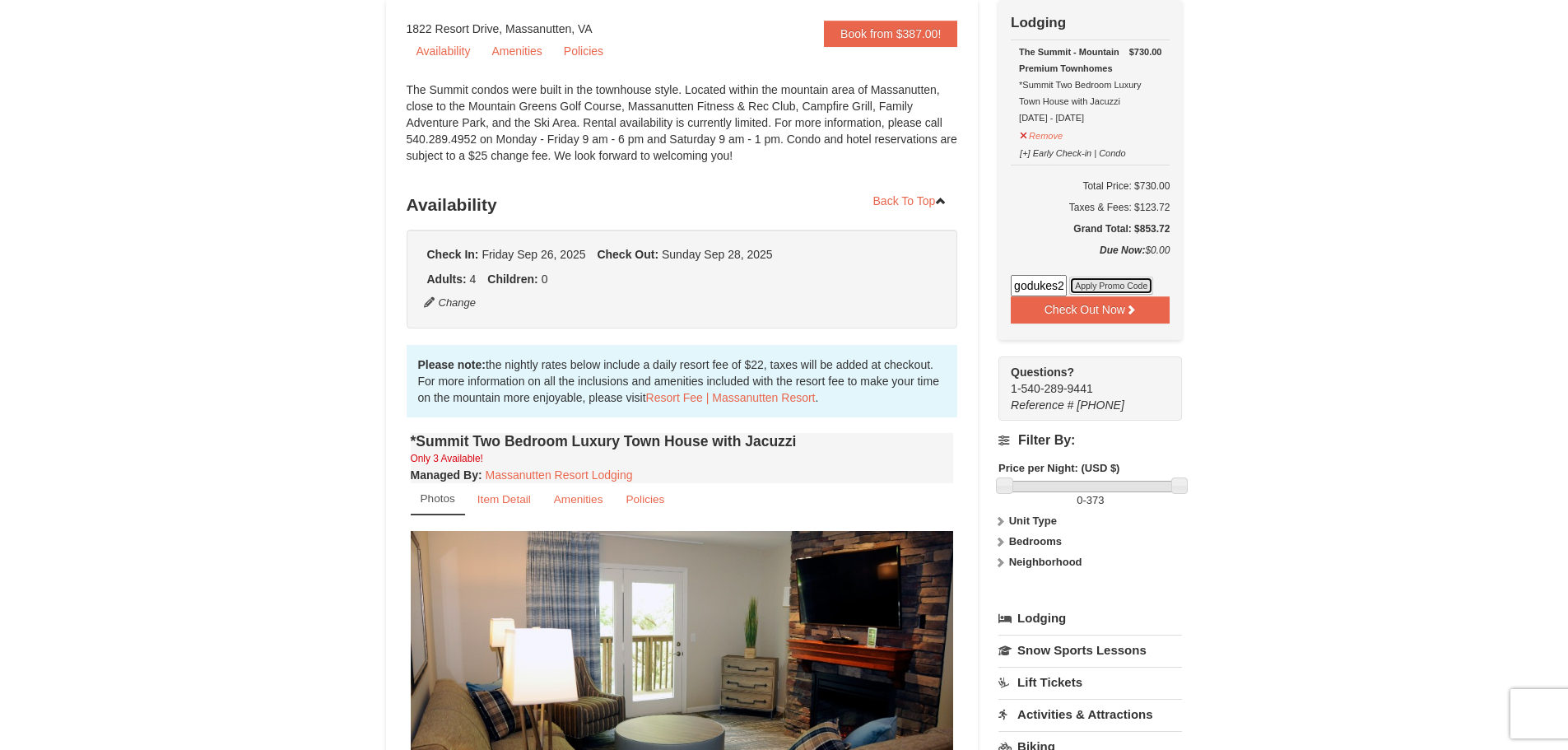 click on "Apply Promo Code" at bounding box center [1111, 286] 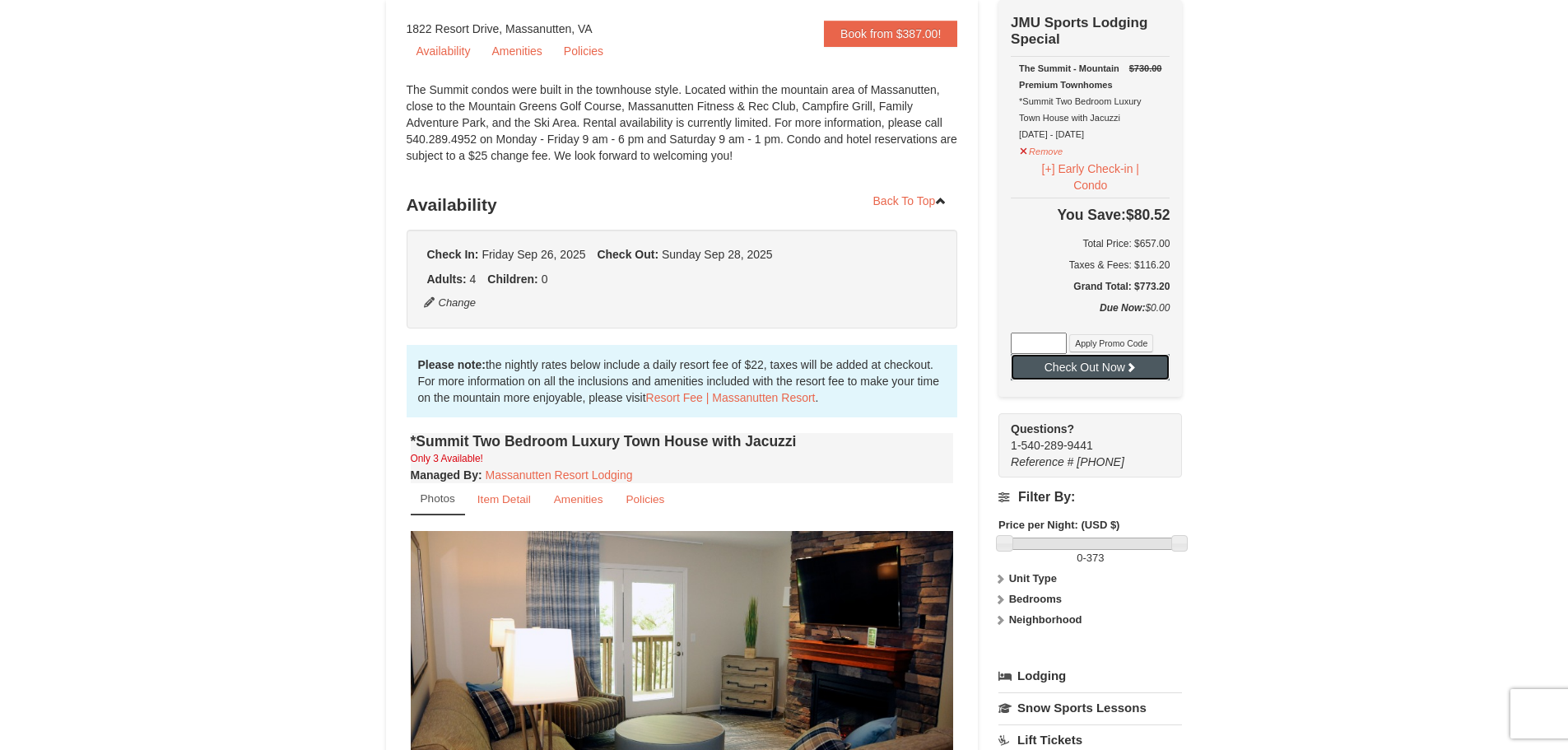 click on "Check Out Now" at bounding box center [1090, 367] 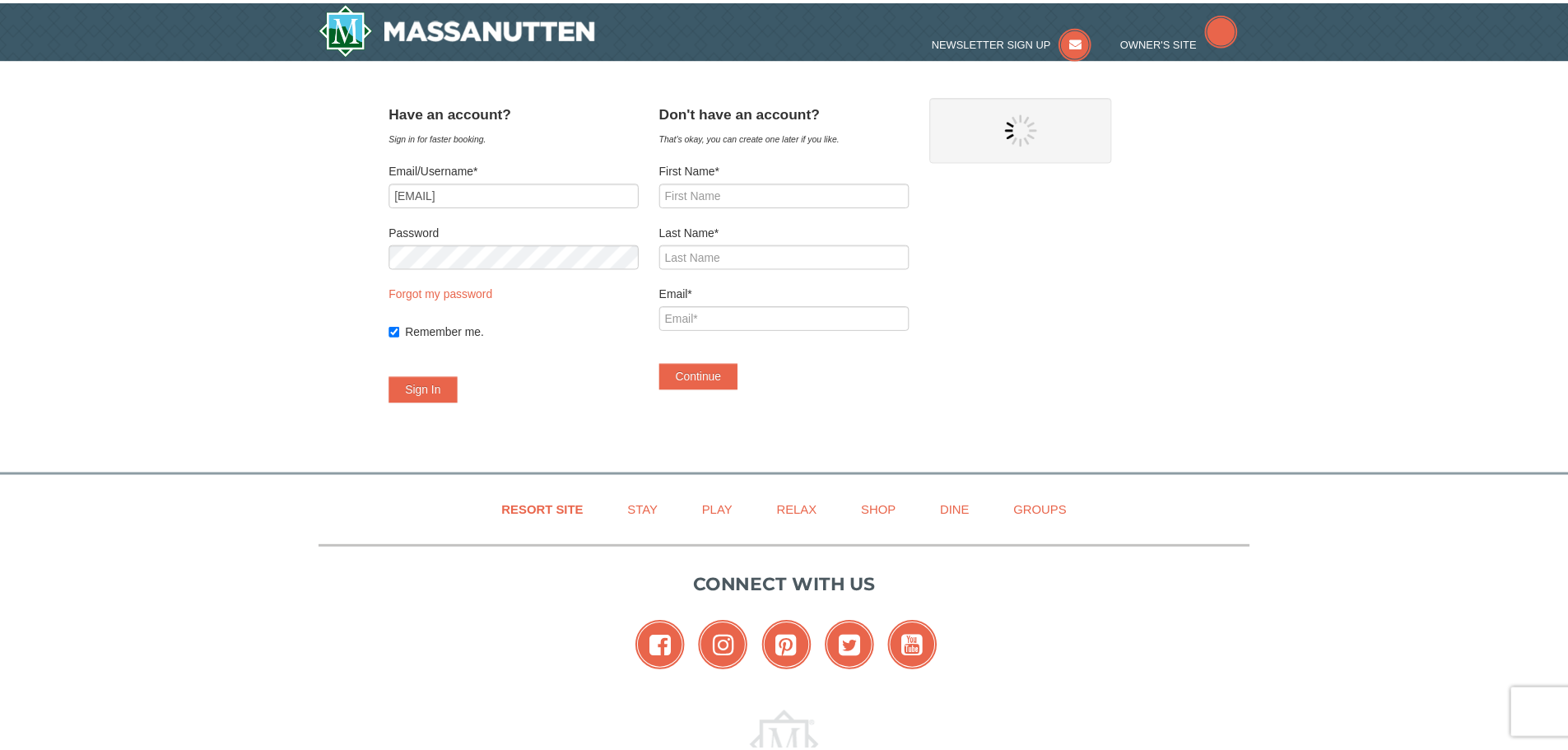 scroll, scrollTop: 0, scrollLeft: 0, axis: both 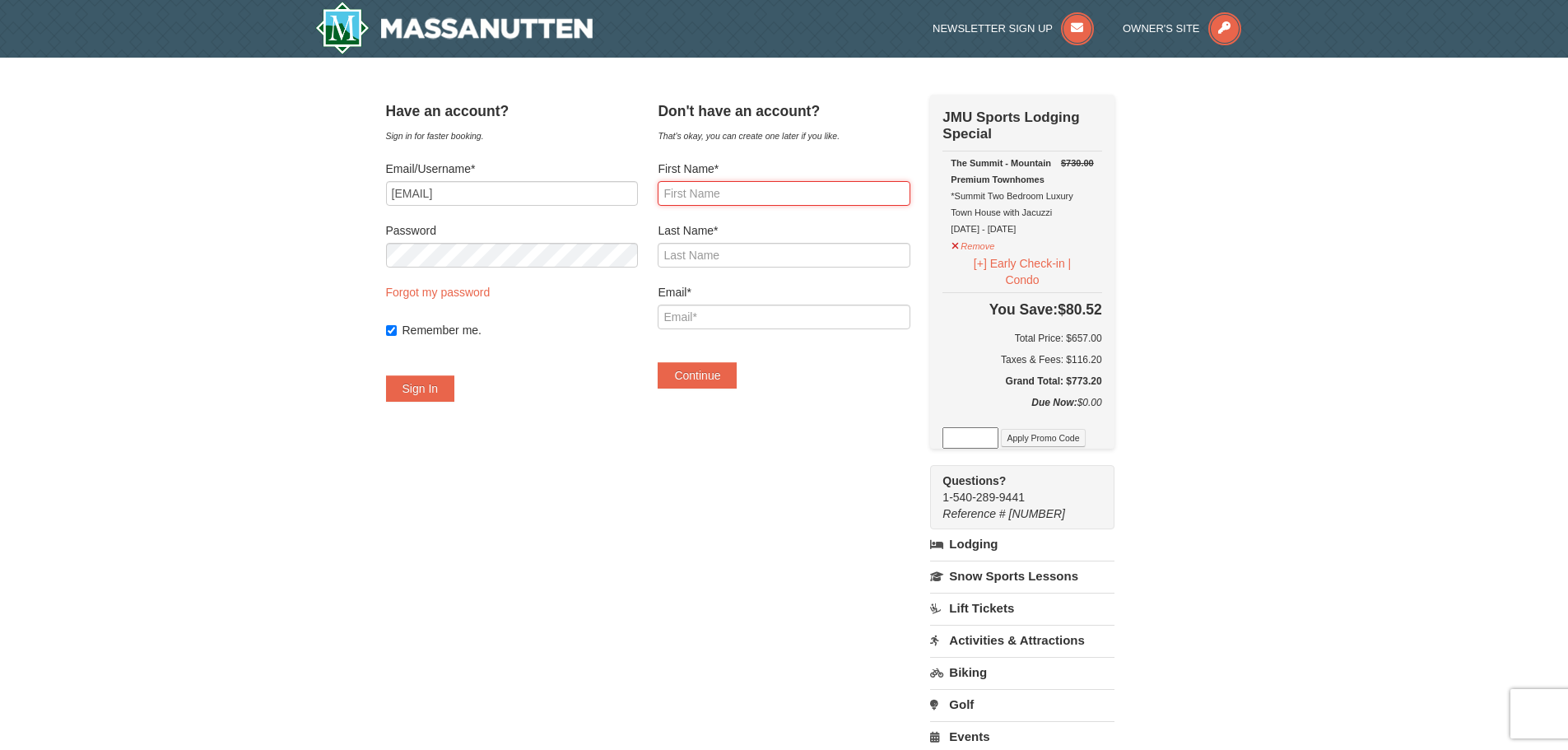 click on "First Name*" at bounding box center (784, 193) 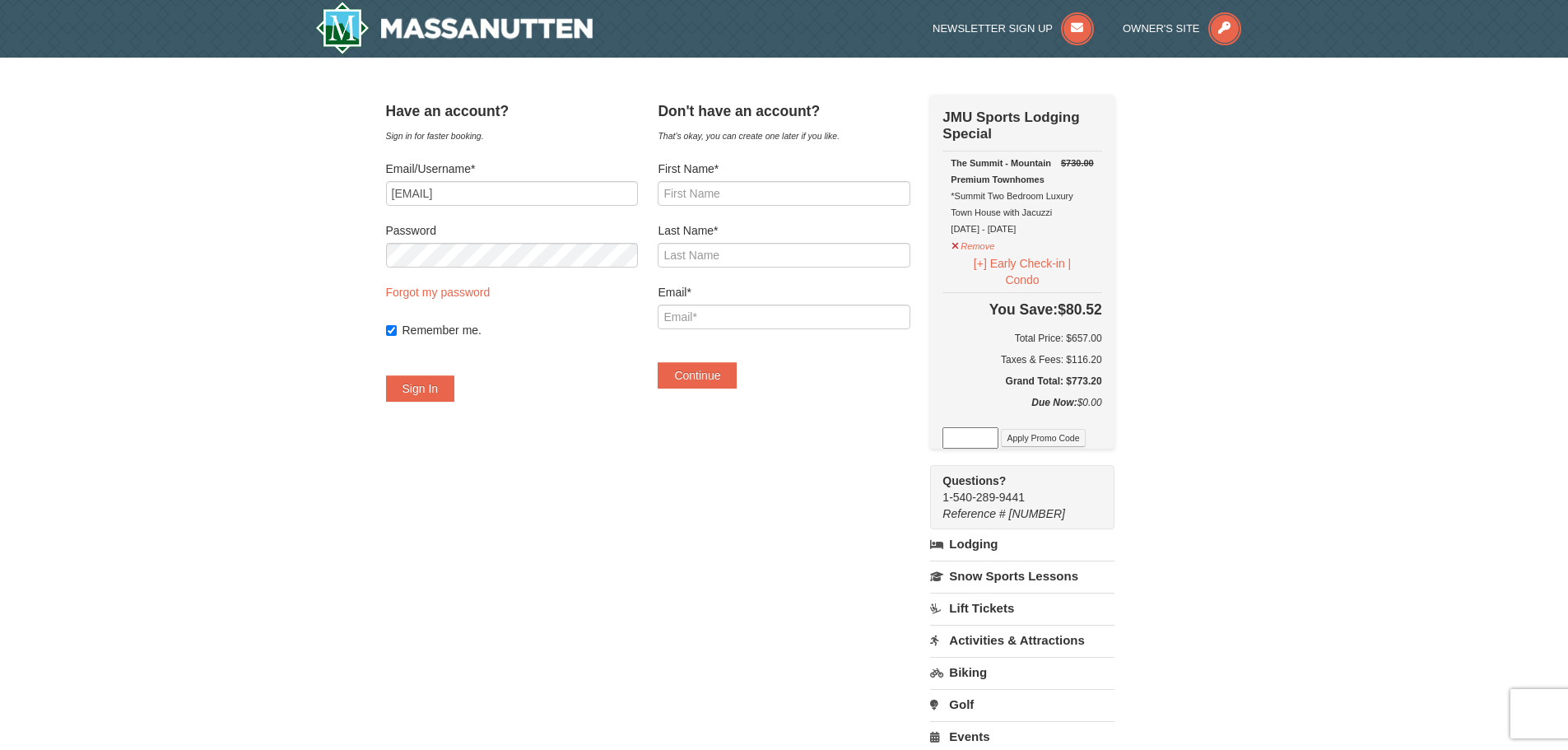 click on "×
Have an account?
Sign in for faster booking.
Email/Username*
dkemptner23@gmail.com
Password
Forgot my password
Remember me.
Sign In" at bounding box center [784, 511] 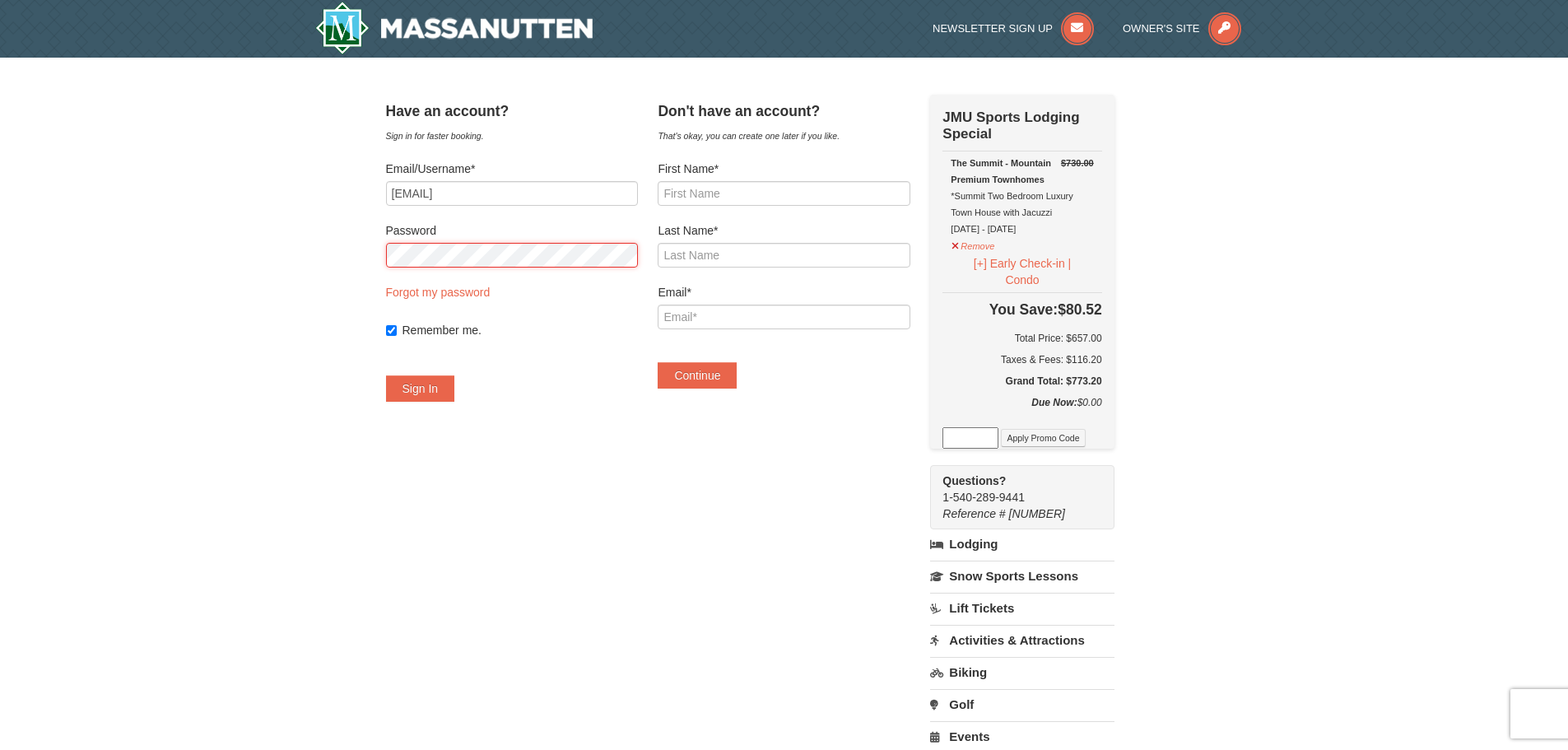 click on "Sign In" at bounding box center (421, 389) 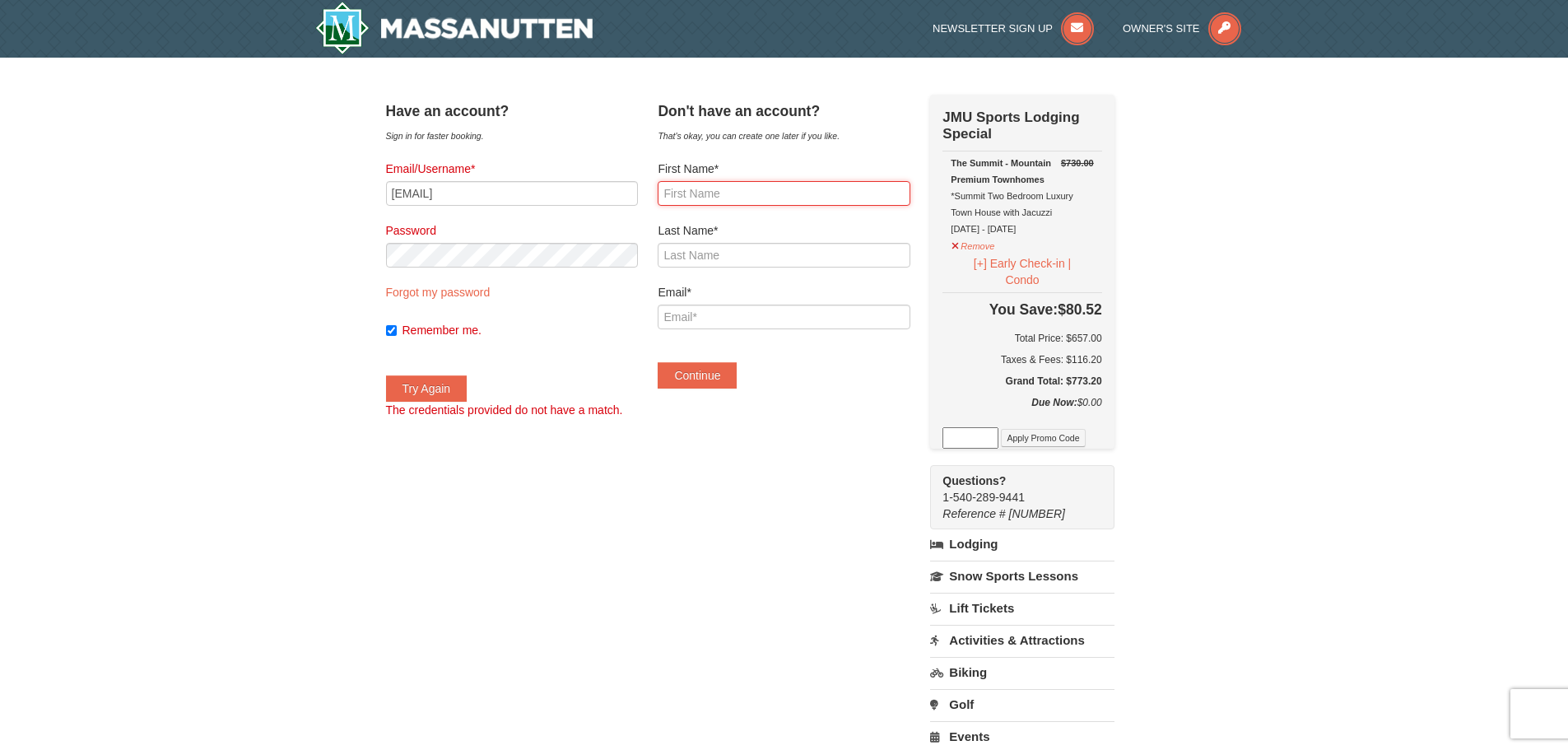 click on "First Name*" at bounding box center [784, 193] 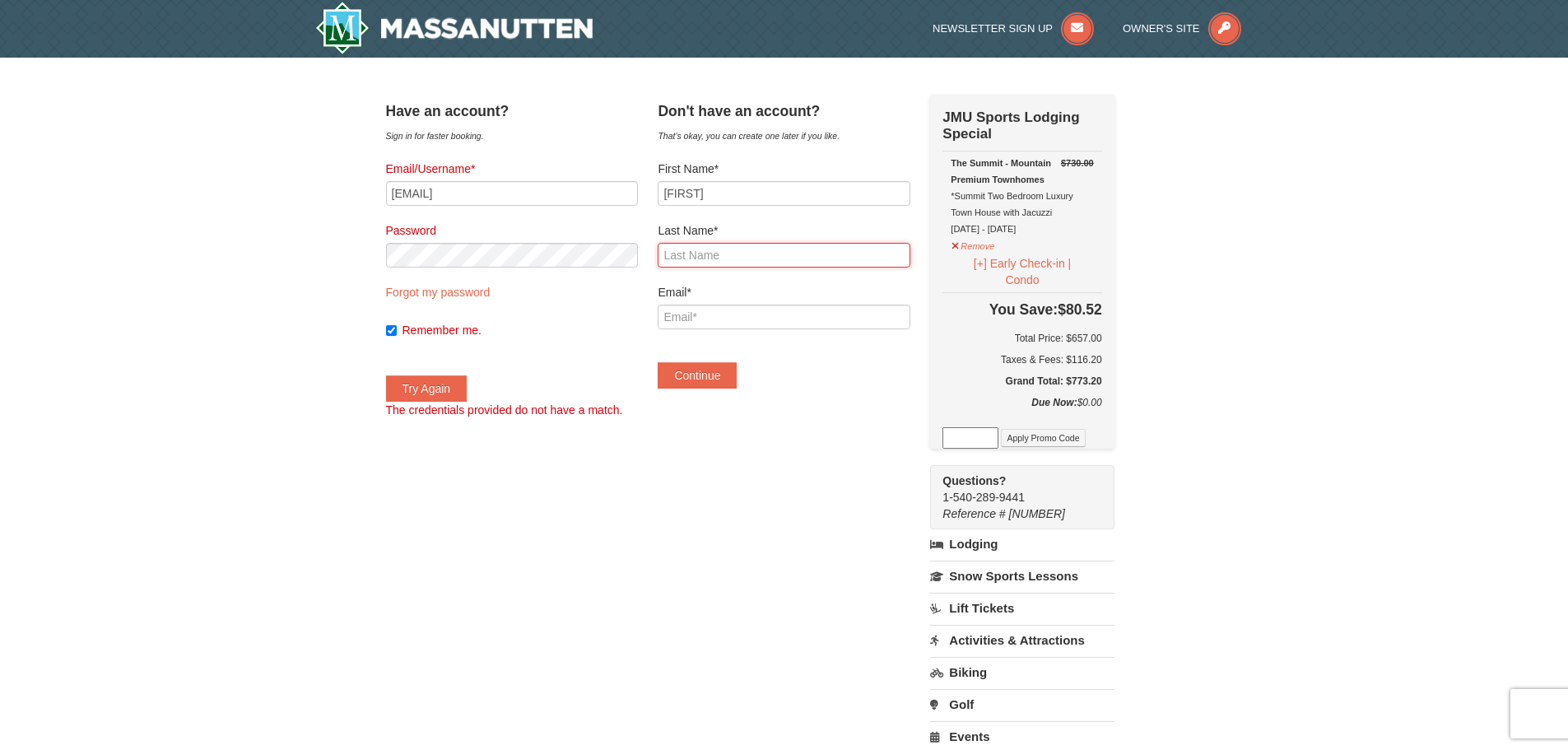 click on "Last Name*" at bounding box center [784, 255] 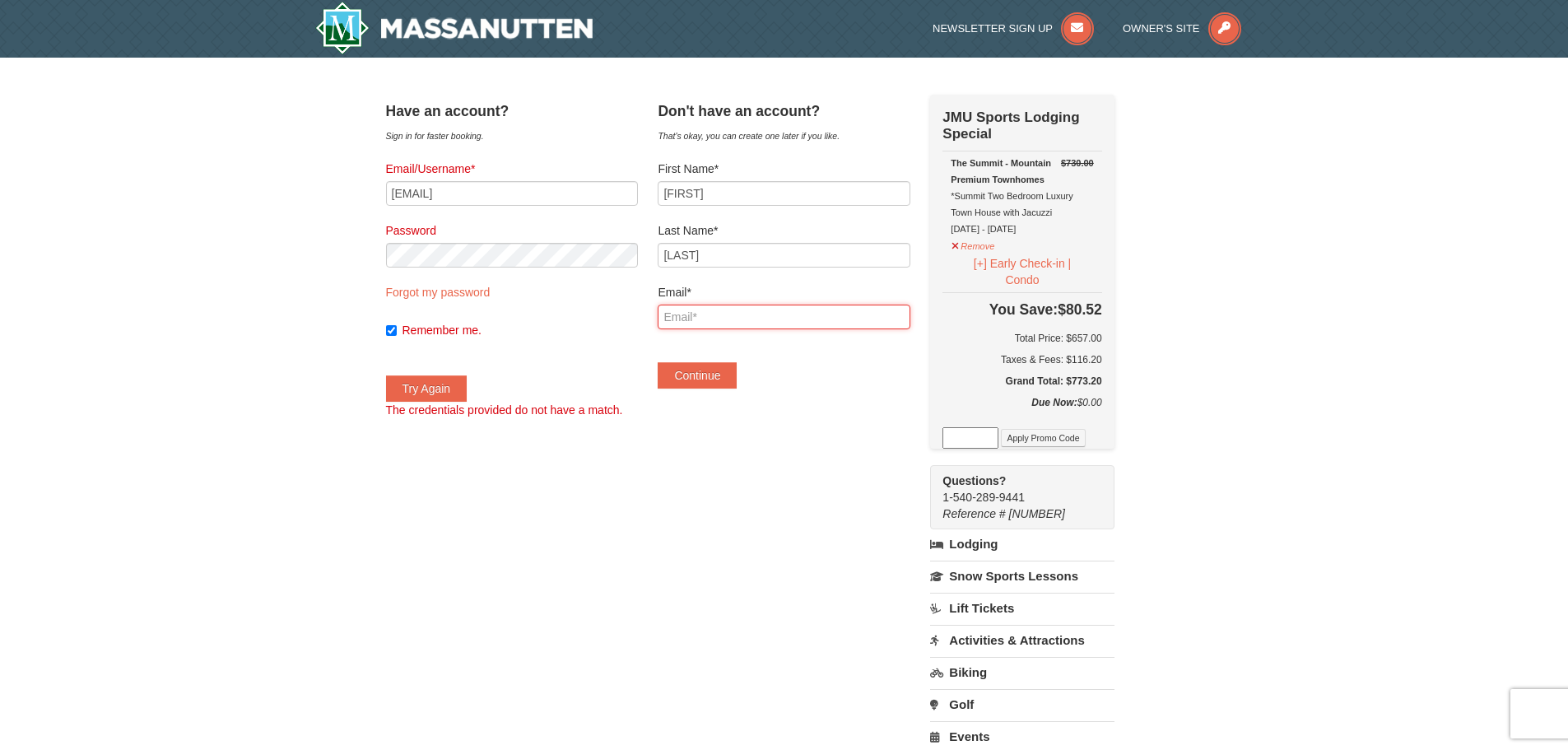 click on "Email*" at bounding box center (784, 317) 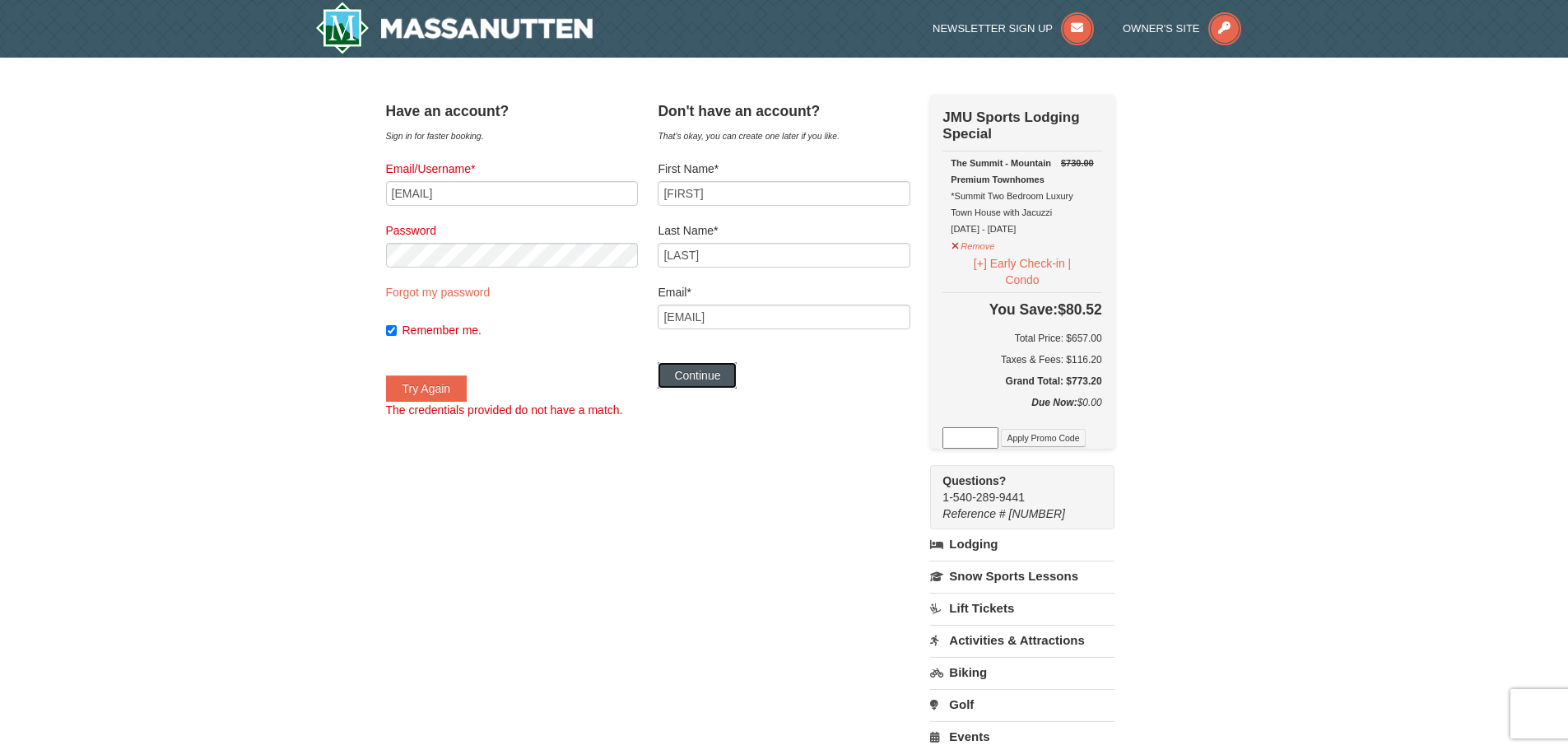click on "Continue" at bounding box center (697, 375) 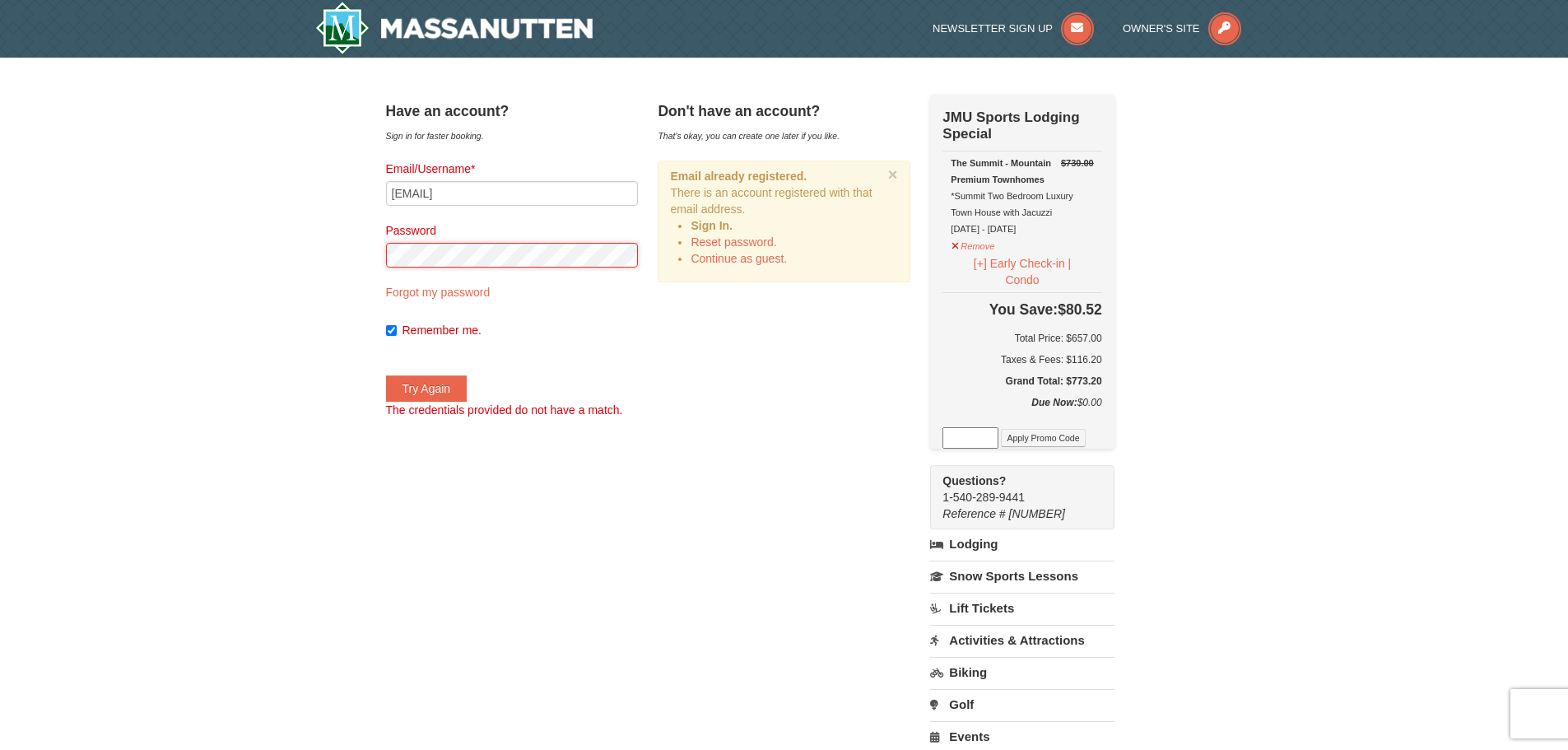 click on "×
Have an account?
Sign in for faster booking.
Email/Username*
dkemptner23@gmail.com
Password
Forgot my password
Remember me.
Try Again" at bounding box center (784, 511) 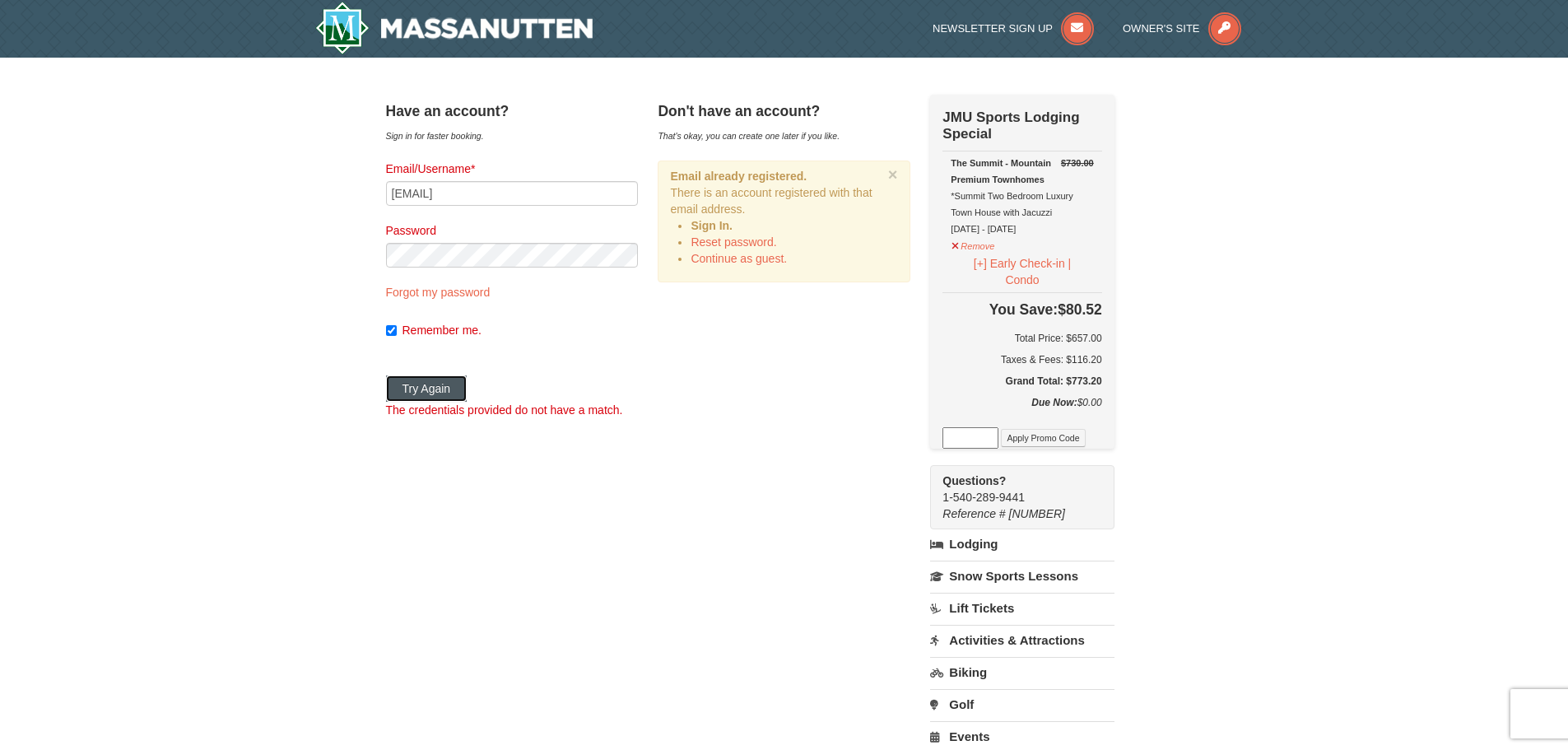 click on "Try Again" at bounding box center (426, 389) 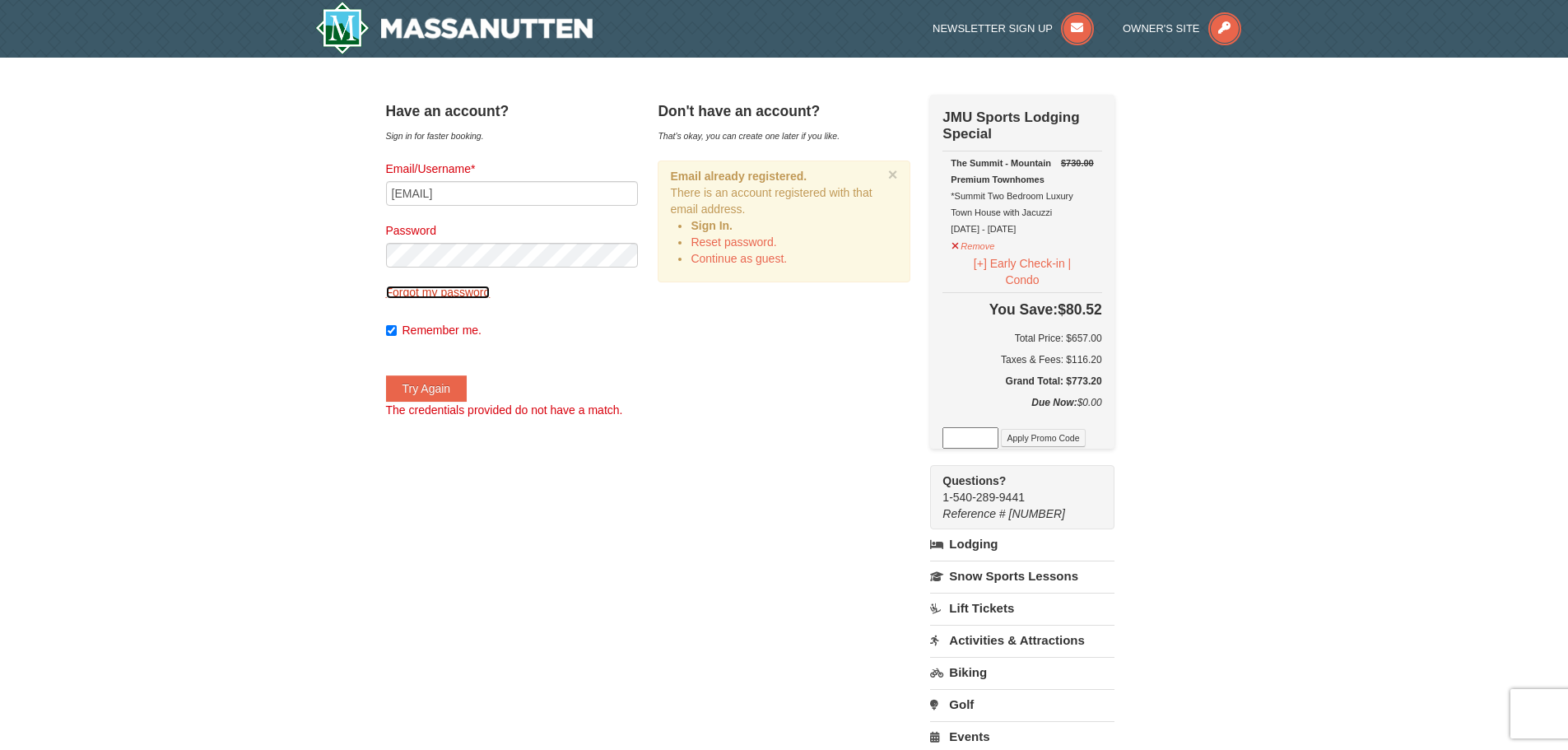 click on "Forgot my password" at bounding box center [438, 292] 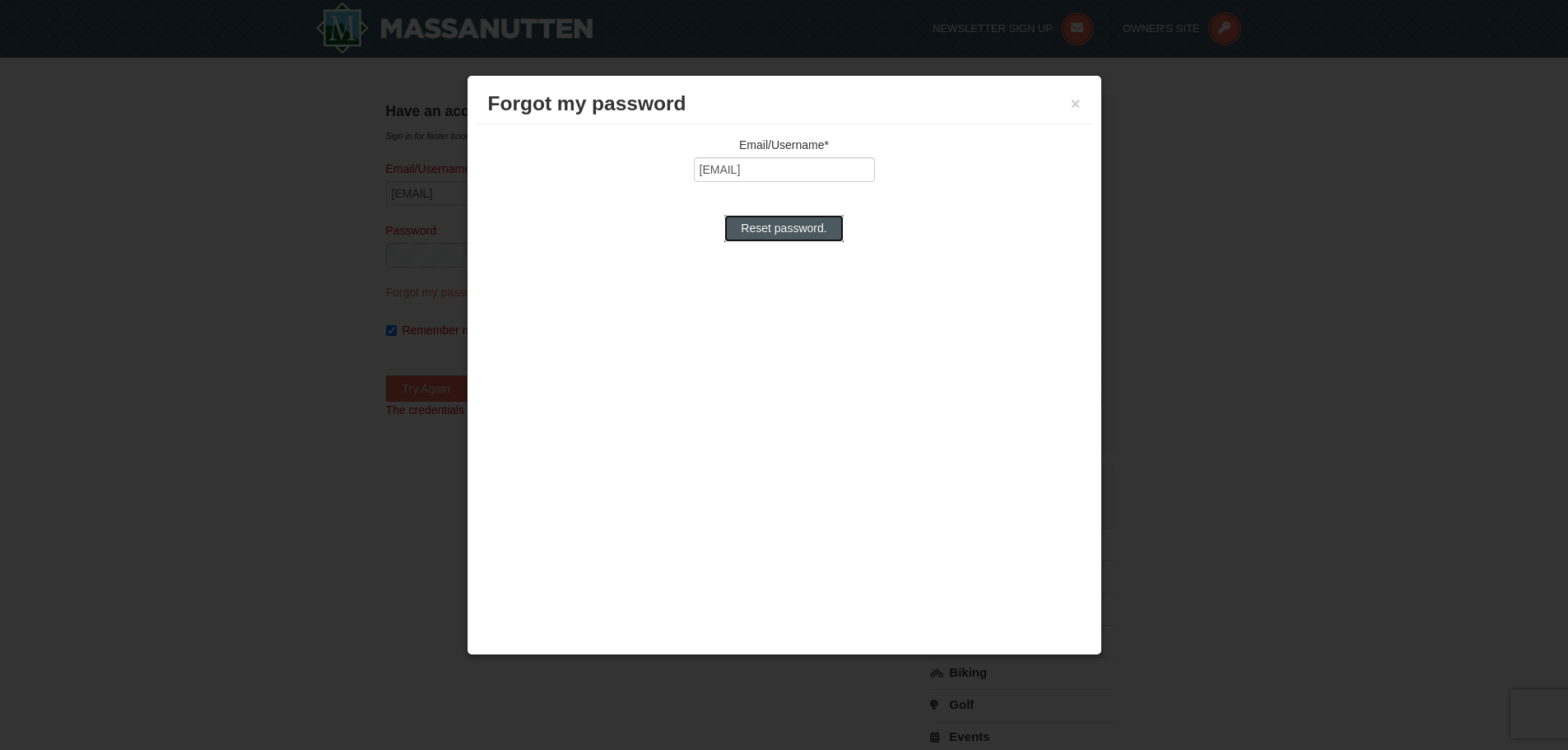 click on "Reset password." at bounding box center [784, 228] 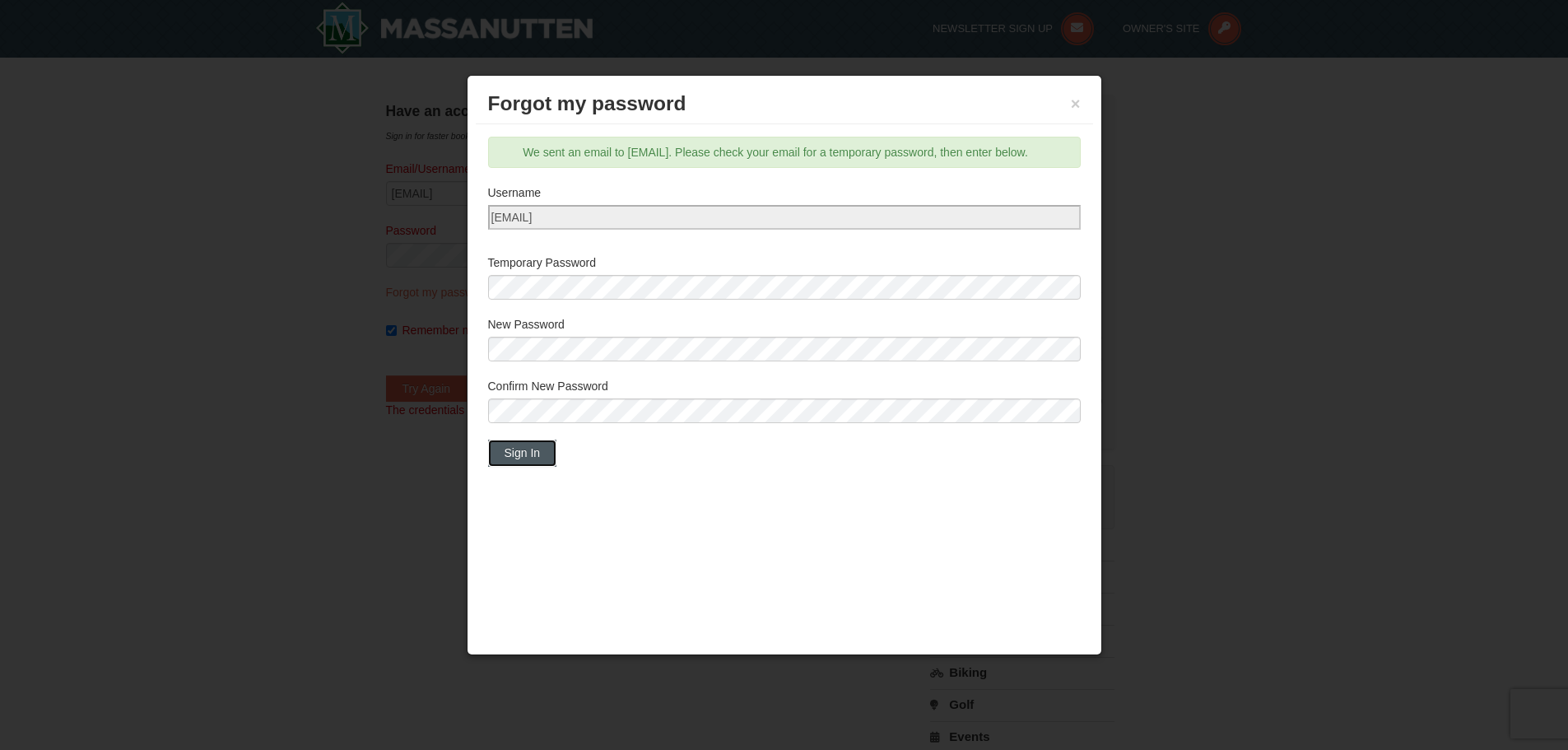 click on "Sign In" at bounding box center [523, 453] 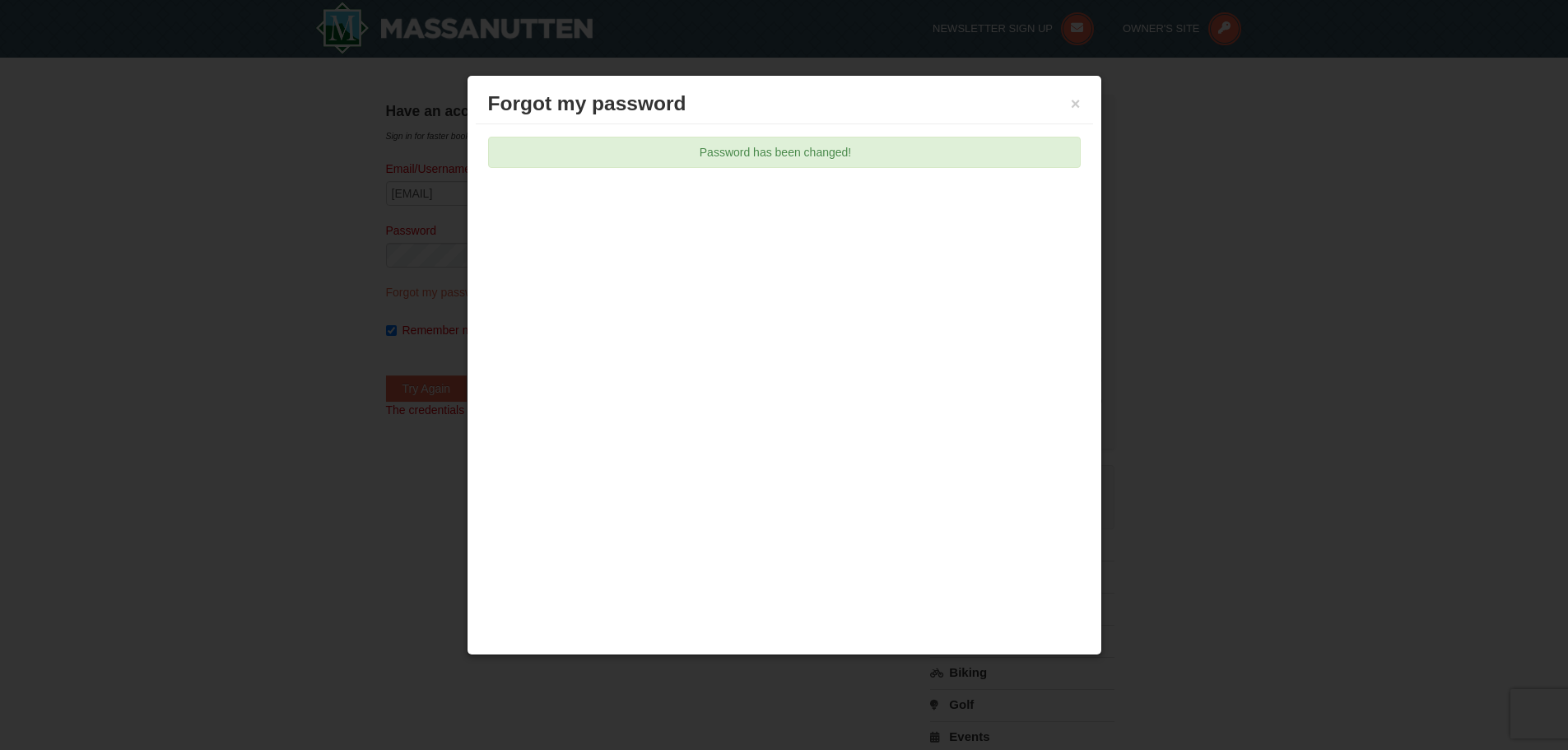 click on "Forgot my password
×" at bounding box center [784, 104] 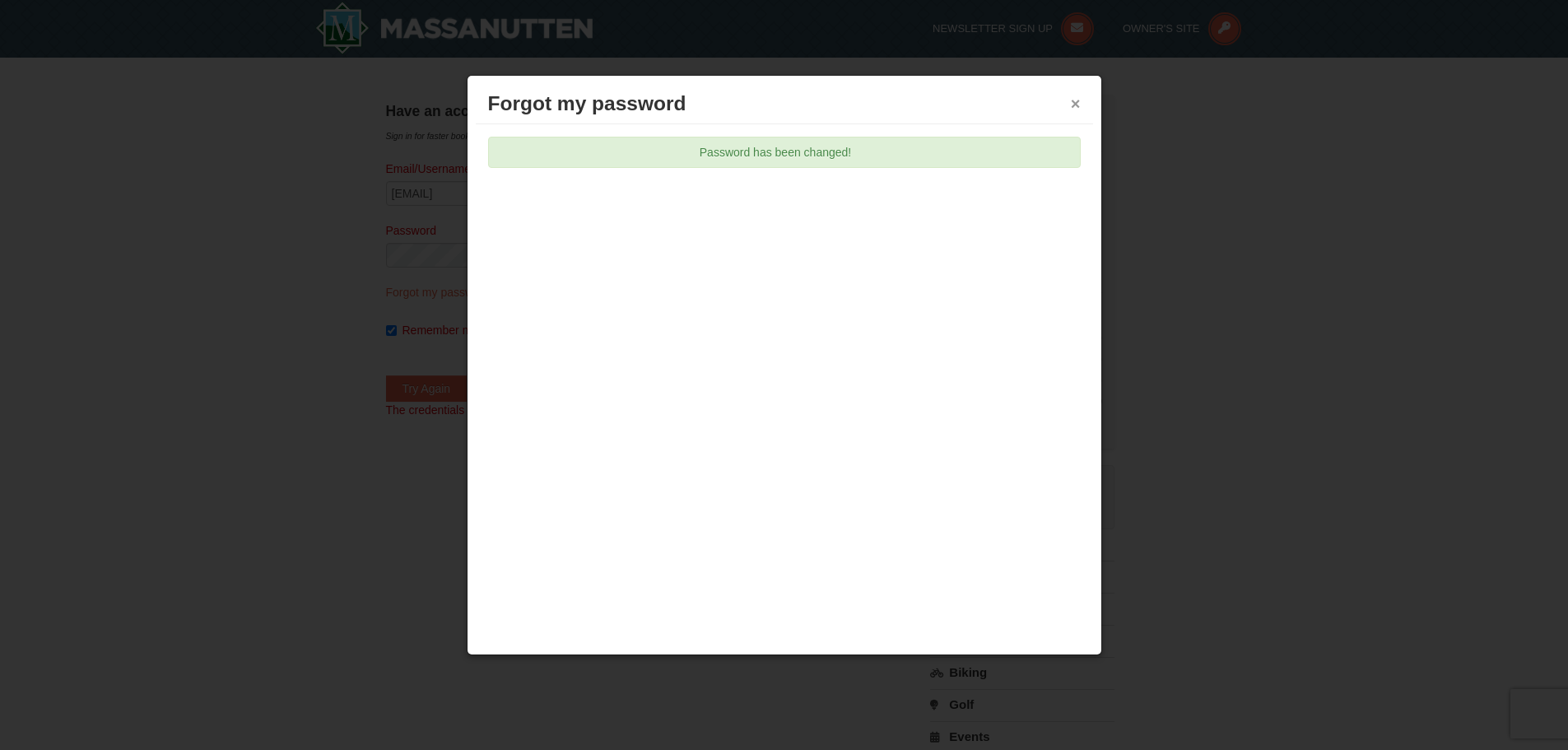 click on "×" at bounding box center (1076, 104) 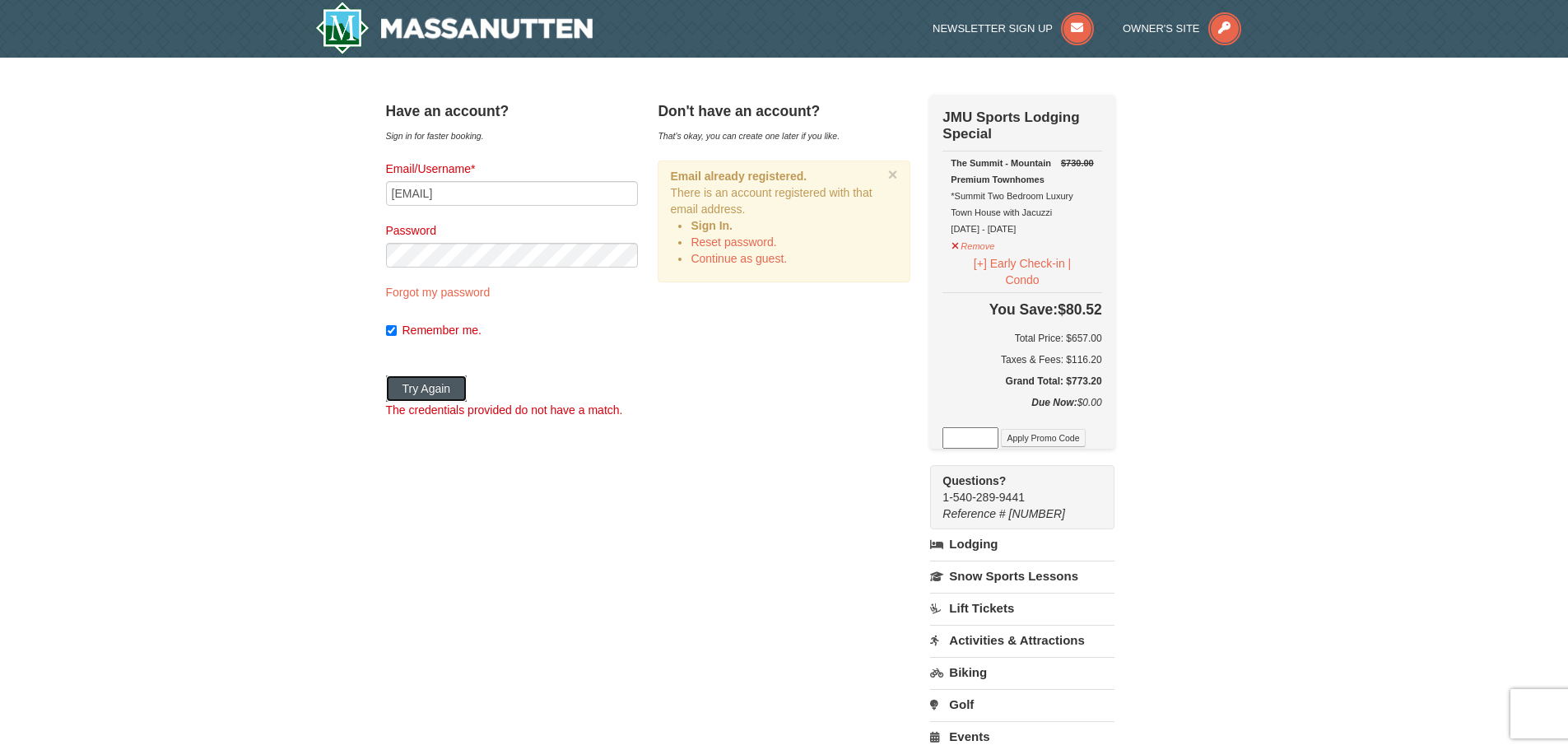click on "Try Again" at bounding box center [426, 389] 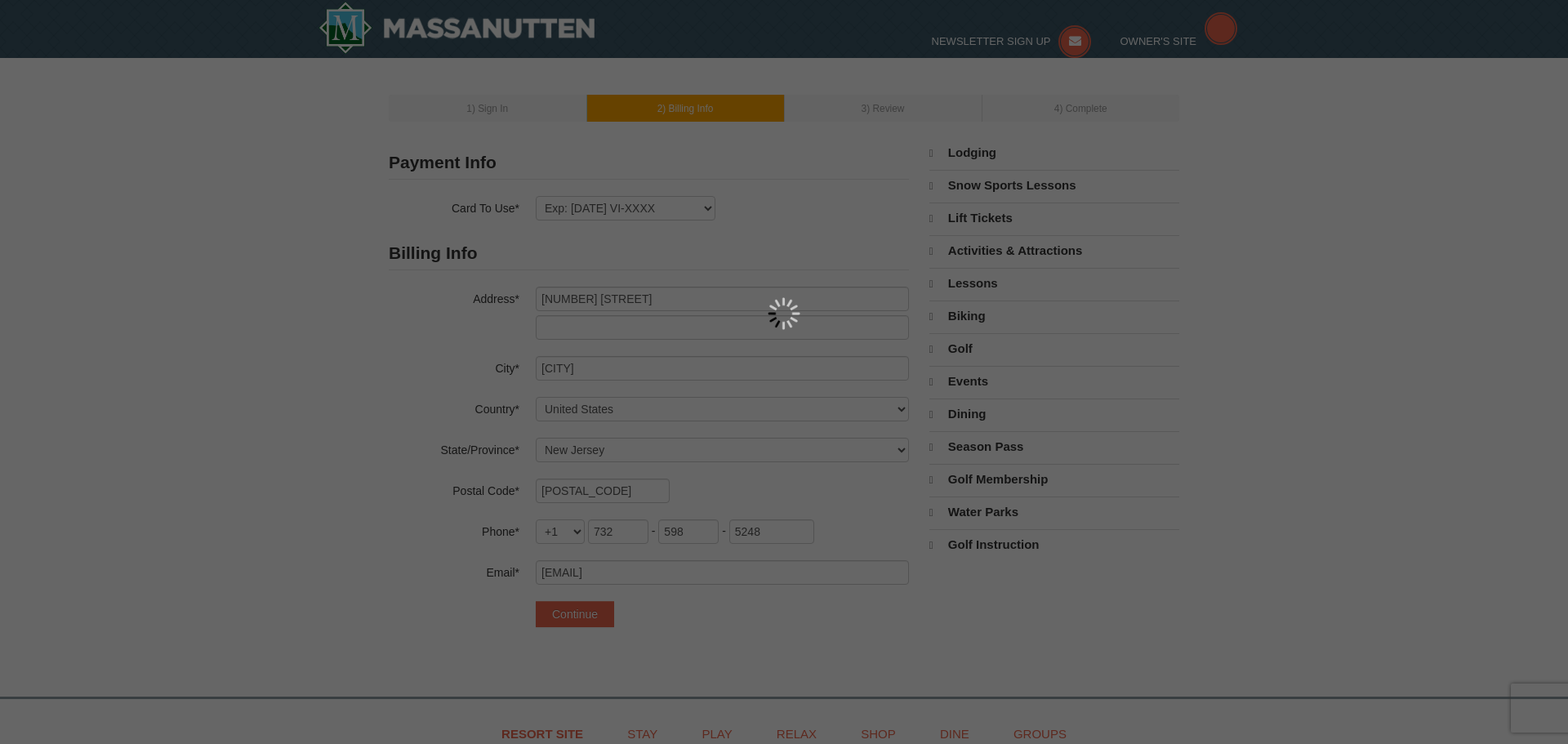 select on "NJ" 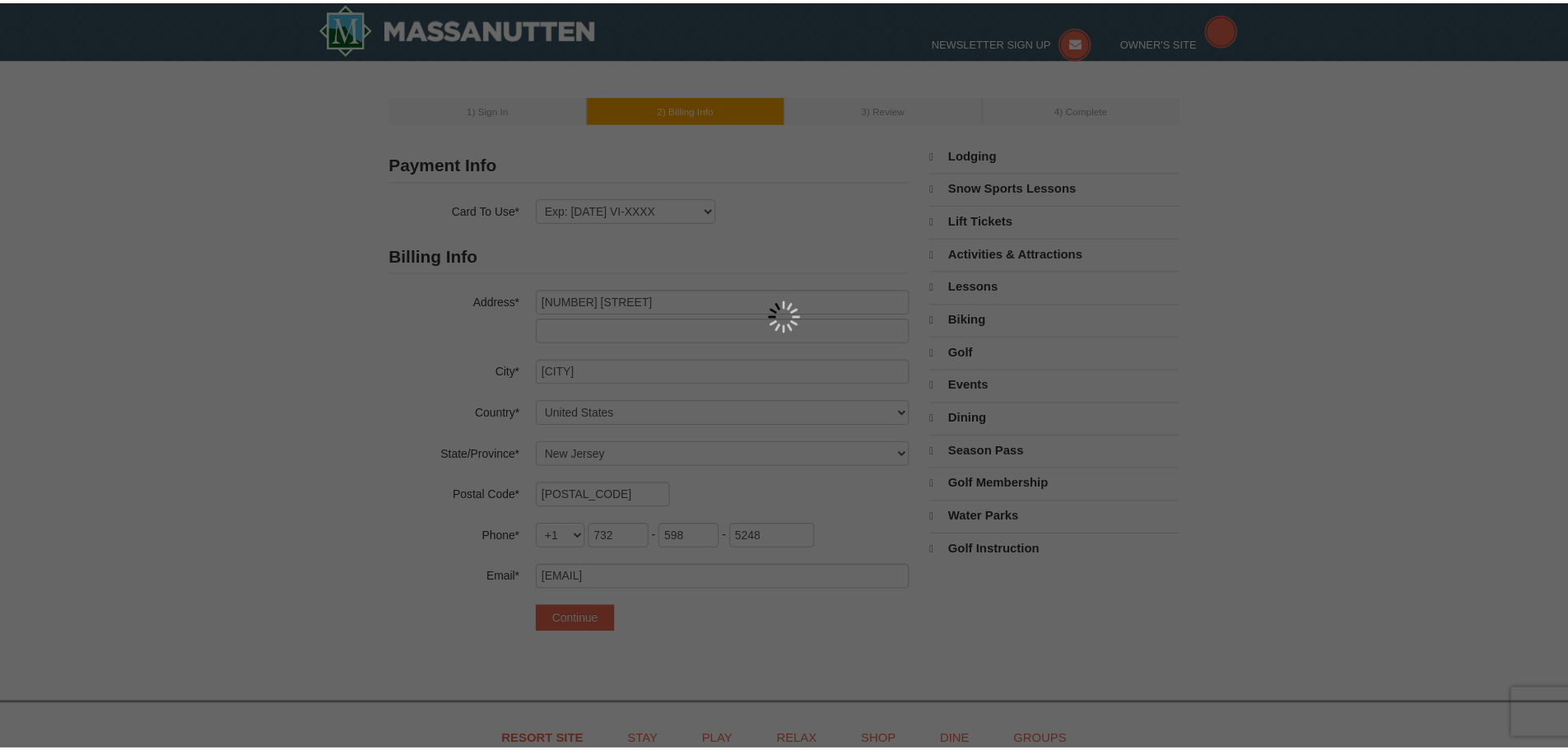 scroll, scrollTop: 0, scrollLeft: 0, axis: both 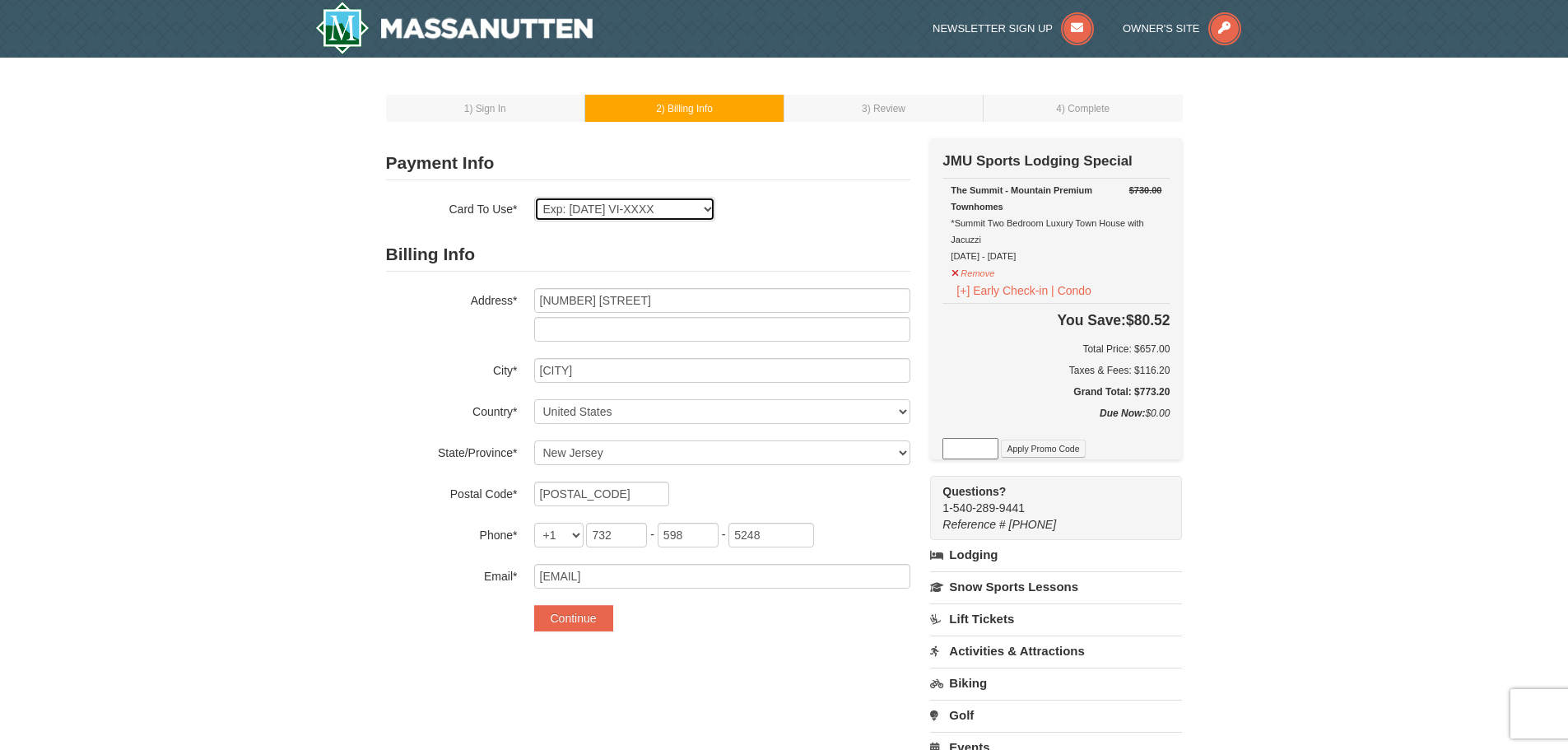 click on "Exp: 05/29      VI-XXXX New Card" at bounding box center (625, 209) 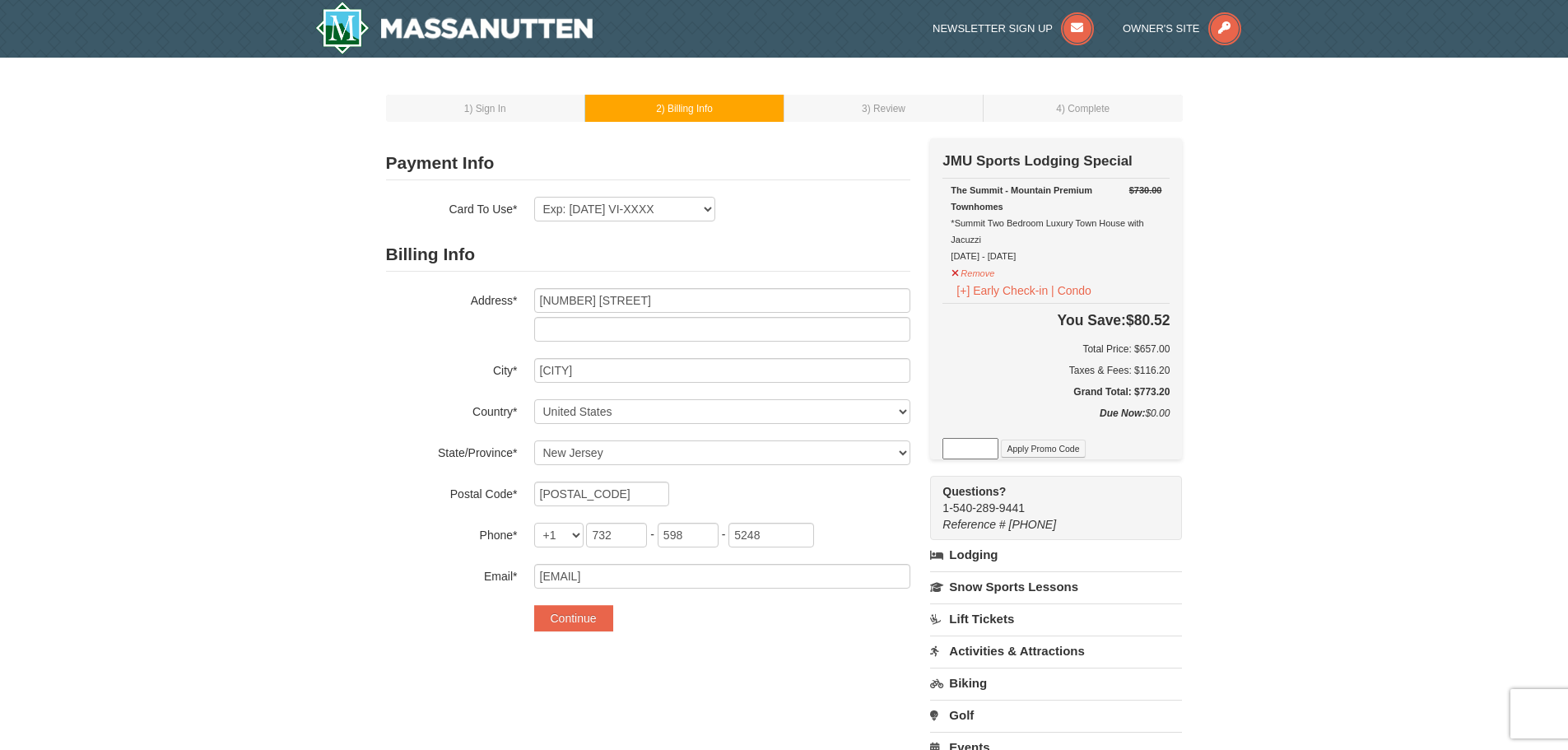 click on "Exp: 05/29      VI-XXXX New Card
Are you sure you want to remove this card?
No
Yes" at bounding box center (722, 209) 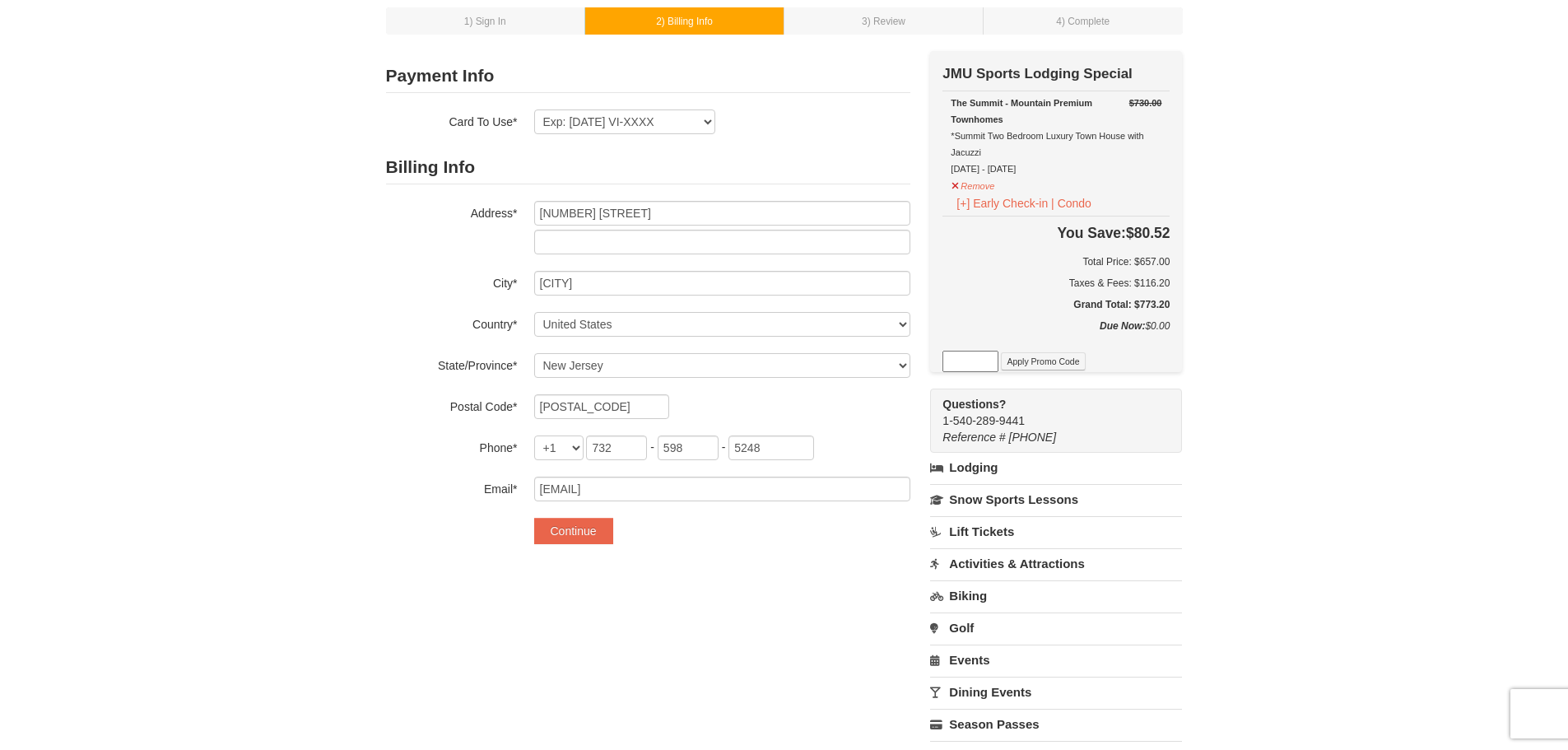scroll, scrollTop: 195, scrollLeft: 0, axis: vertical 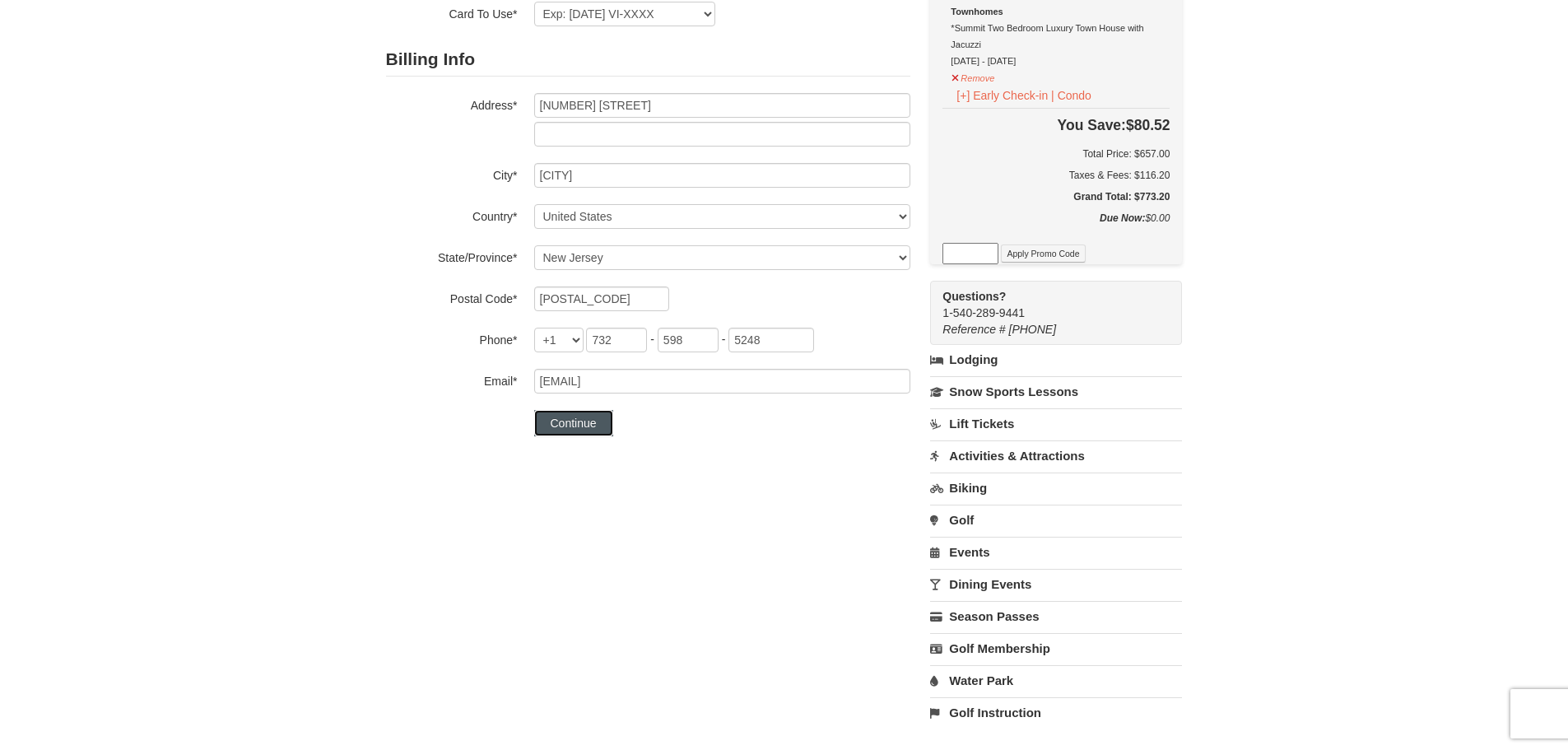 click on "Continue" at bounding box center (574, 423) 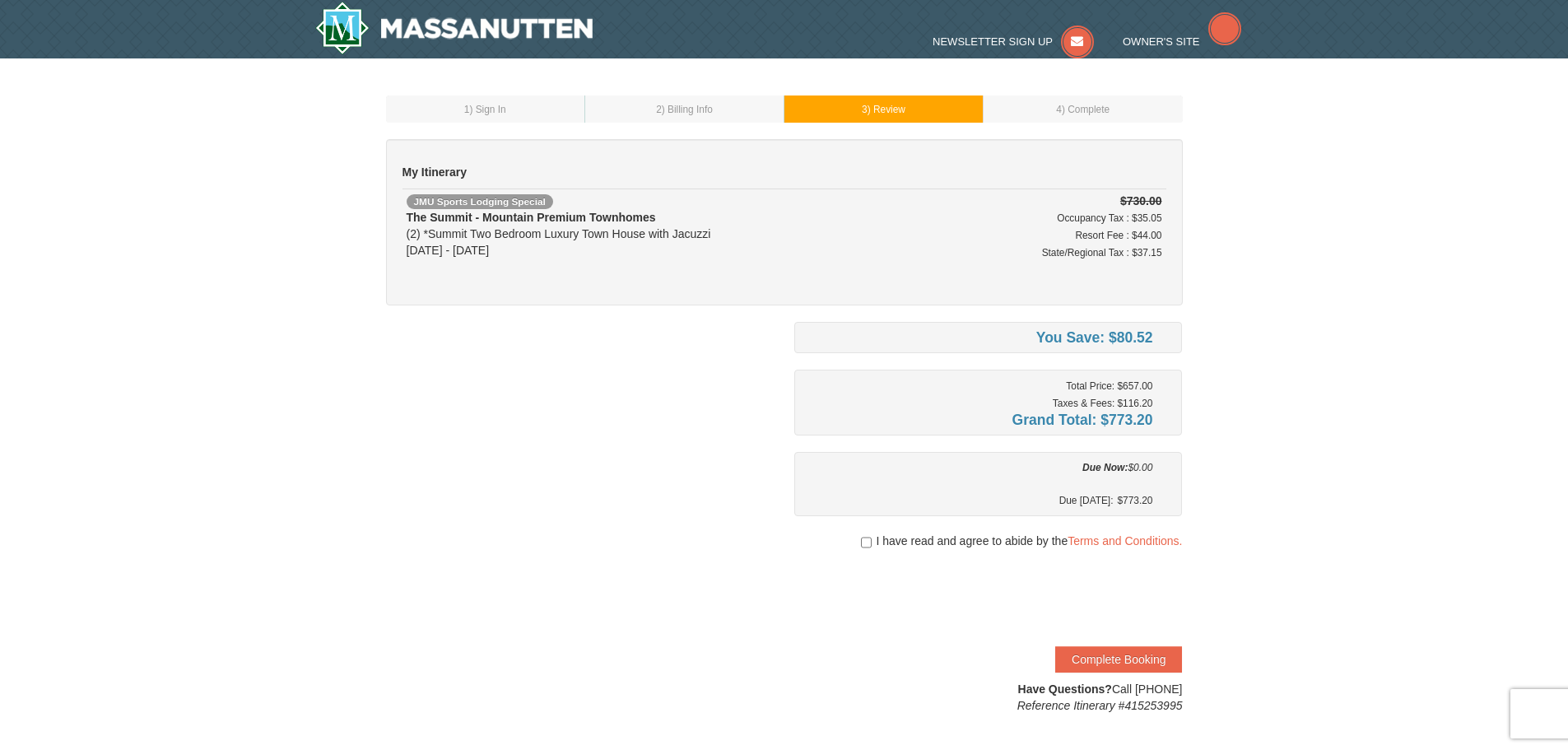 scroll, scrollTop: 0, scrollLeft: 0, axis: both 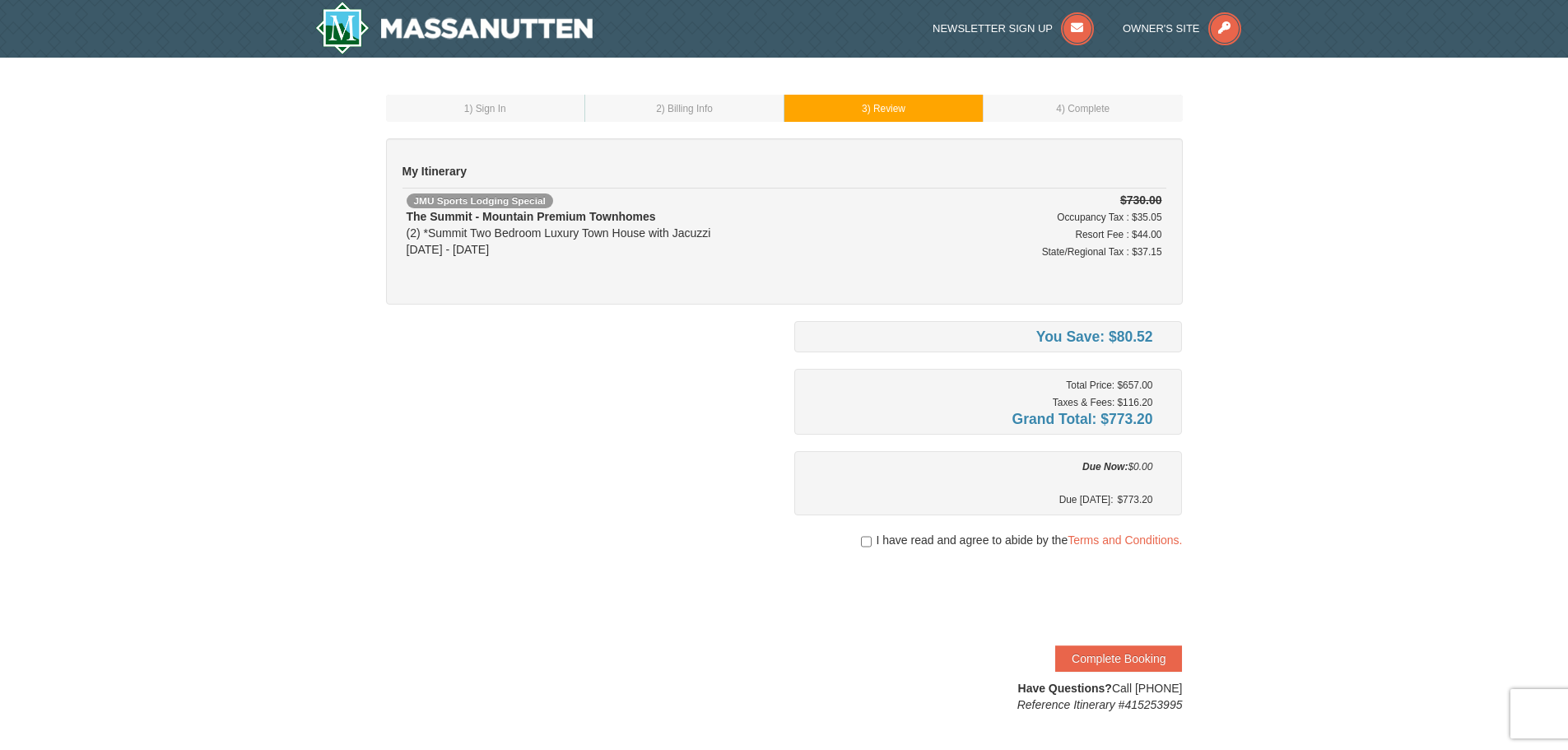click on "I have read and agree to abide by the  Terms and Conditions." at bounding box center [1029, 540] 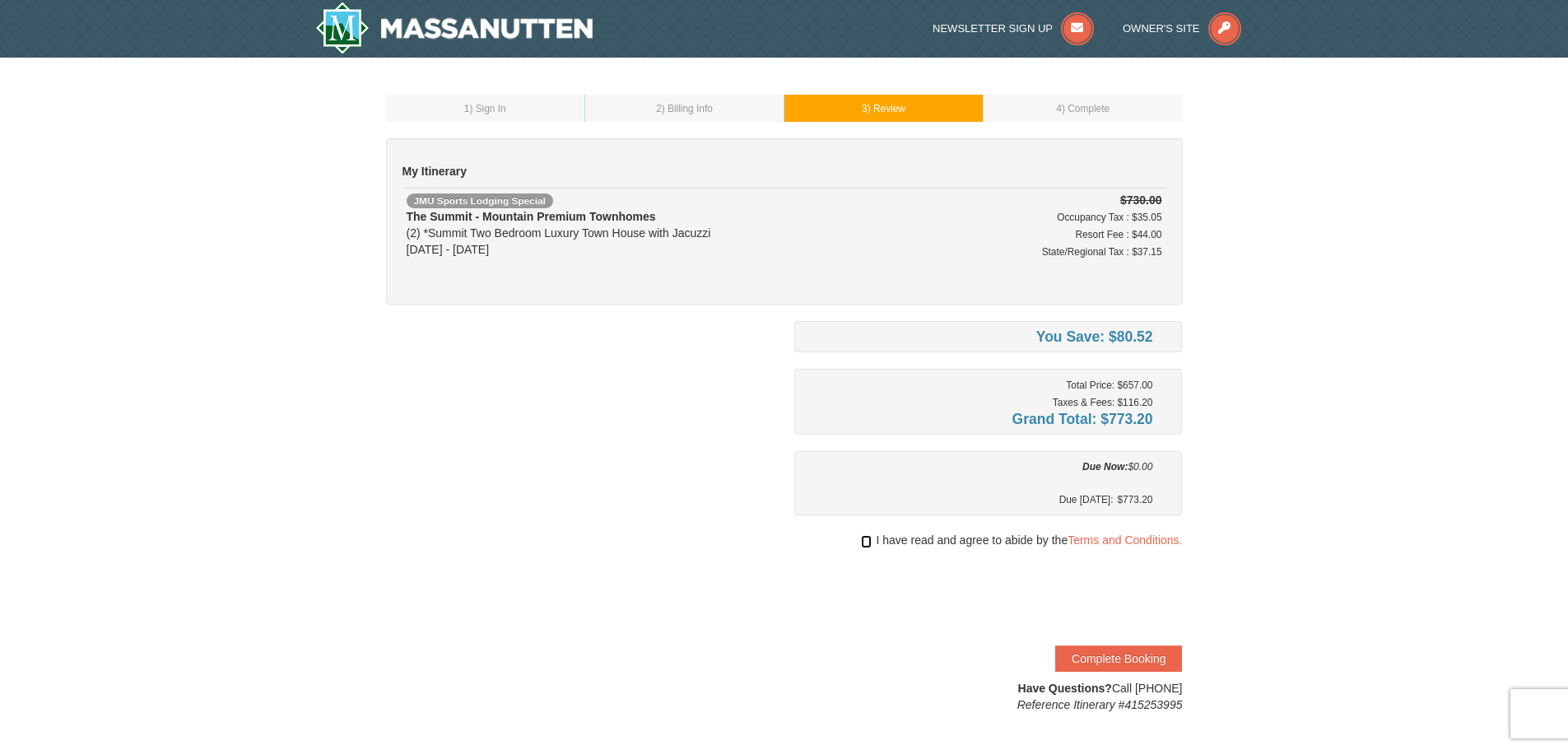 click at bounding box center (866, 542) 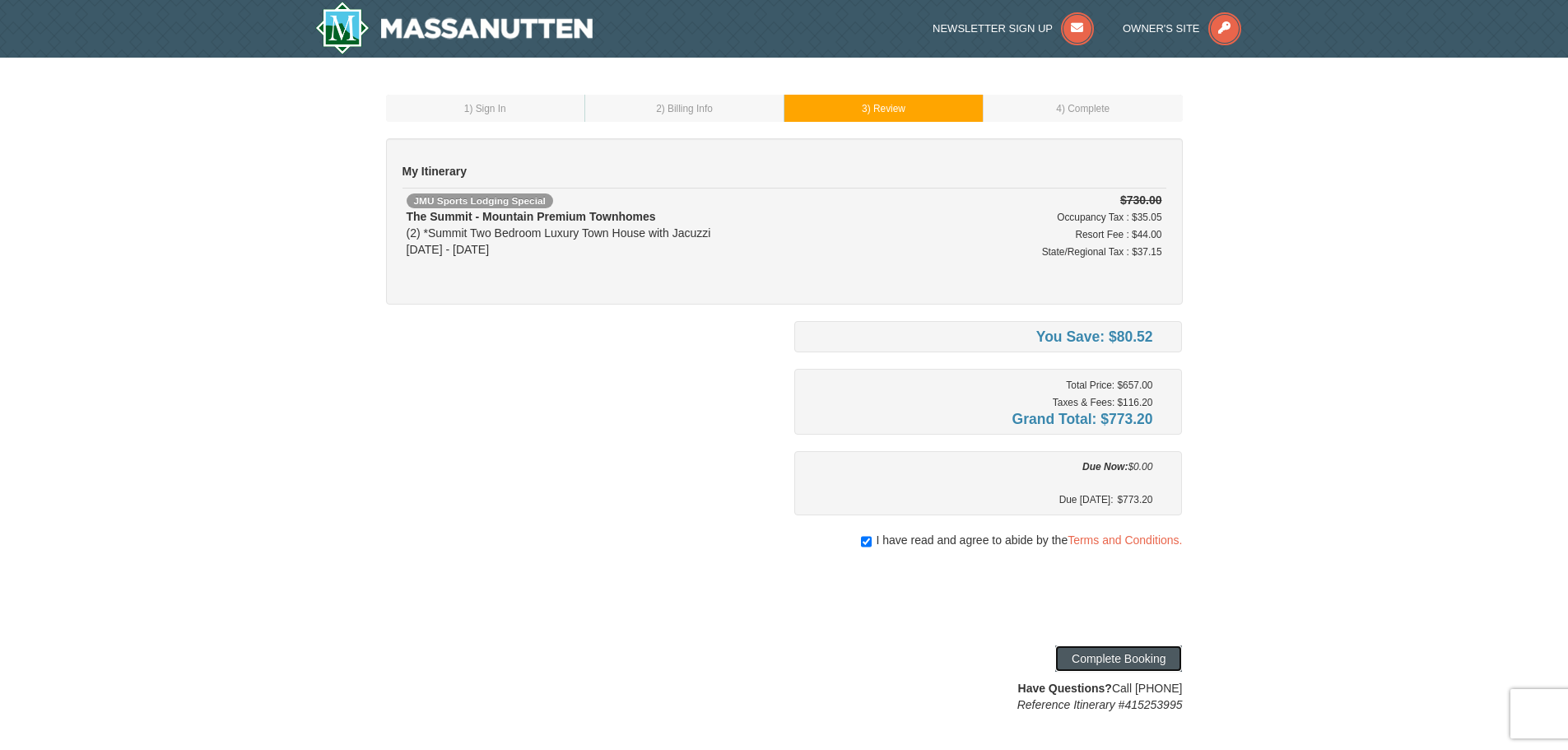 click on "Complete Booking" at bounding box center (1119, 659) 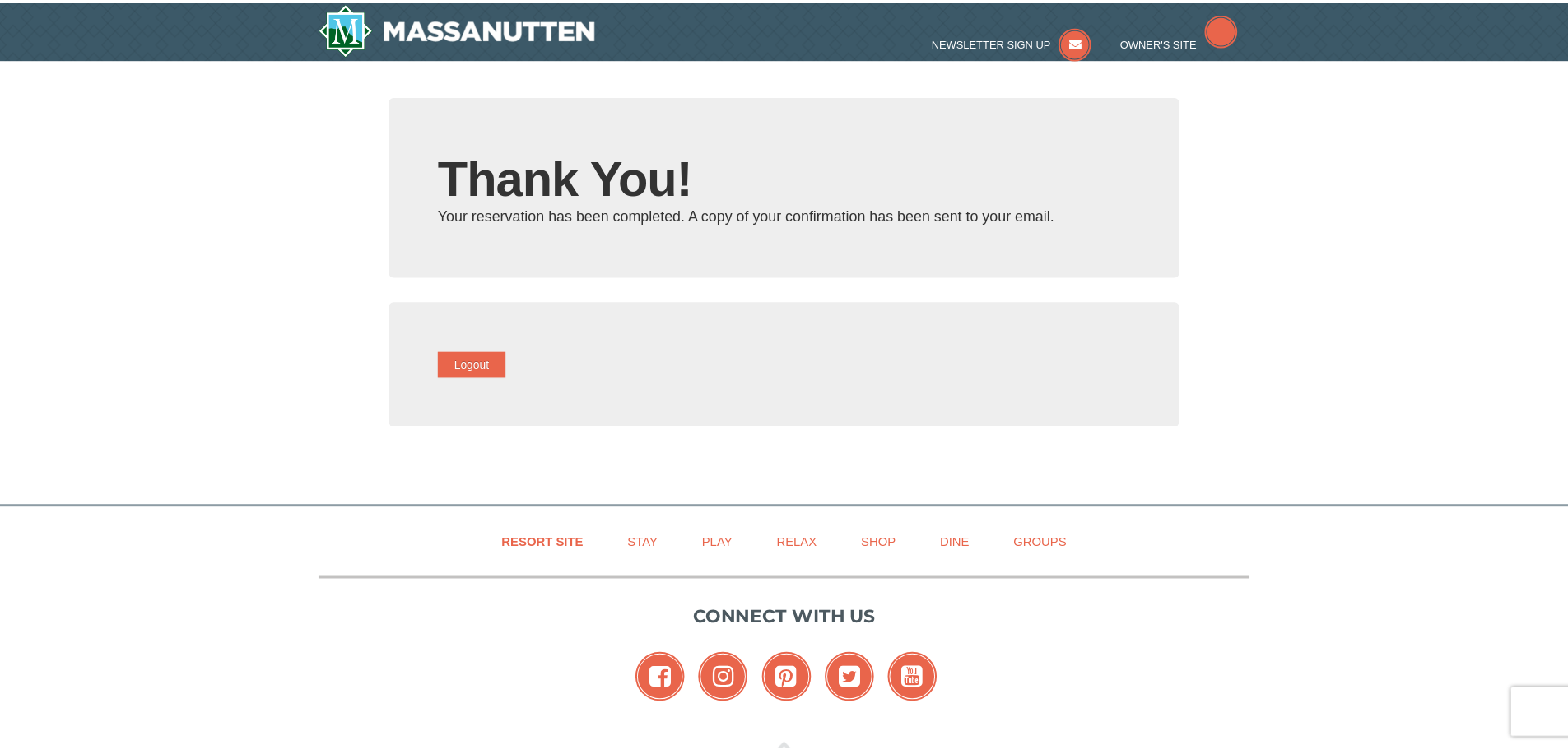 scroll, scrollTop: 0, scrollLeft: 0, axis: both 